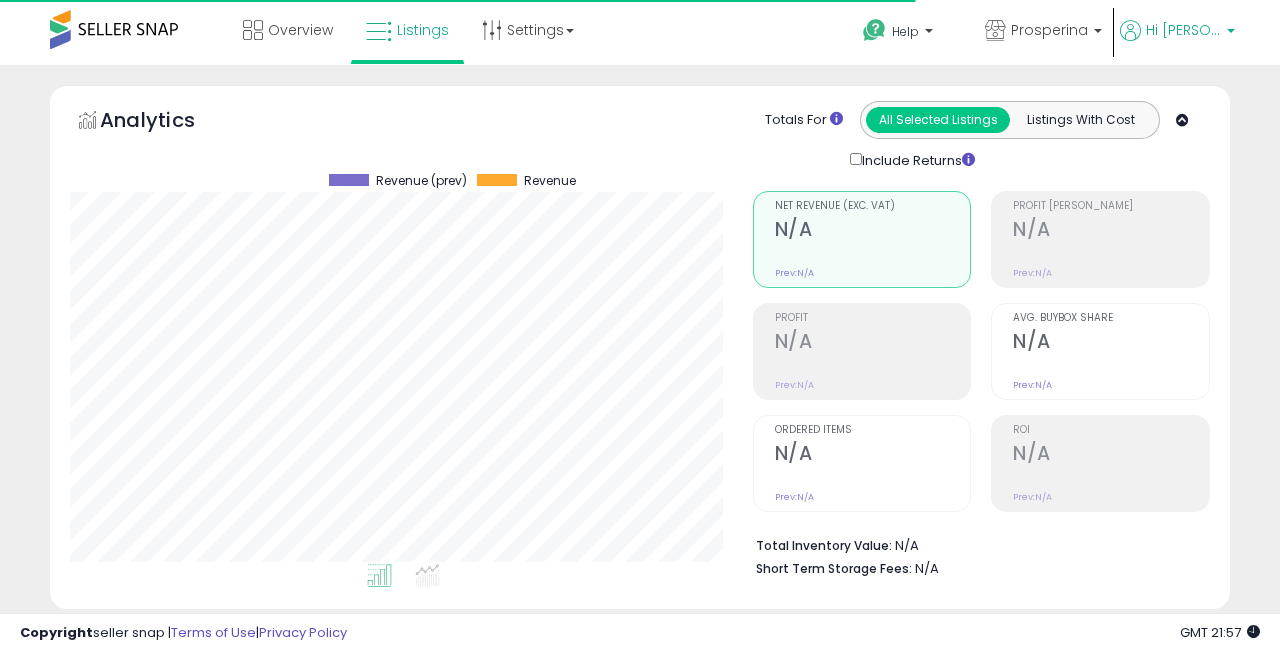 scroll, scrollTop: 0, scrollLeft: 0, axis: both 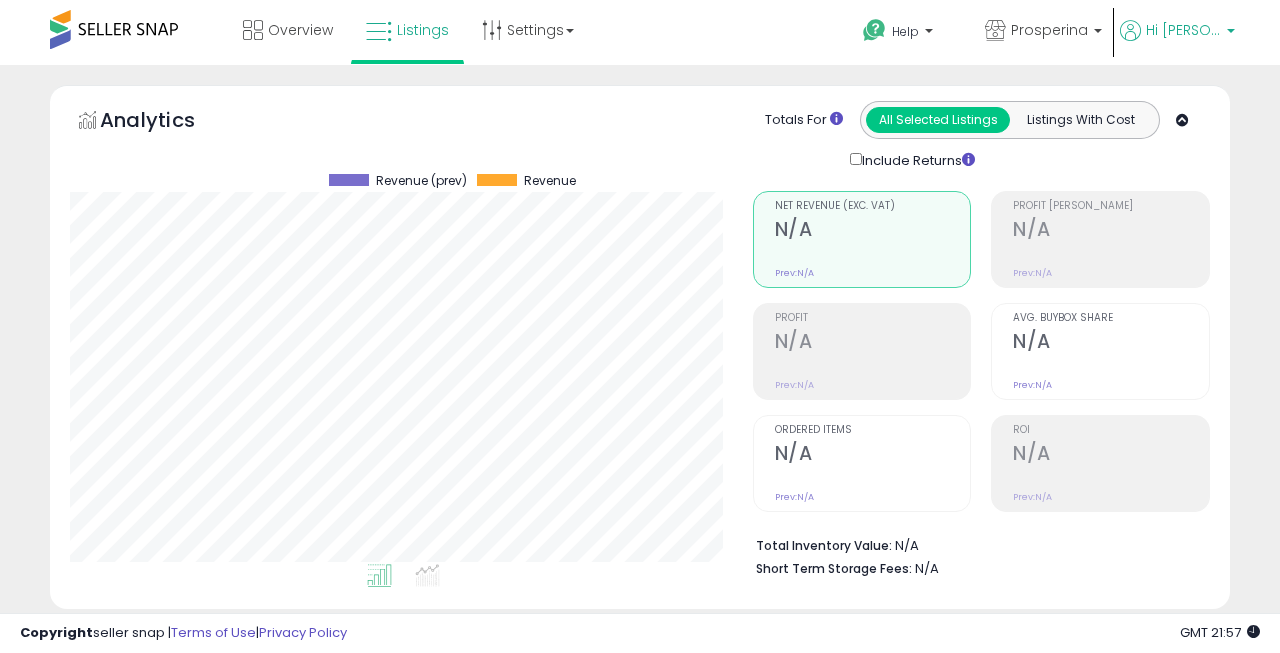 click on "Hi [PERSON_NAME]" at bounding box center (1183, 30) 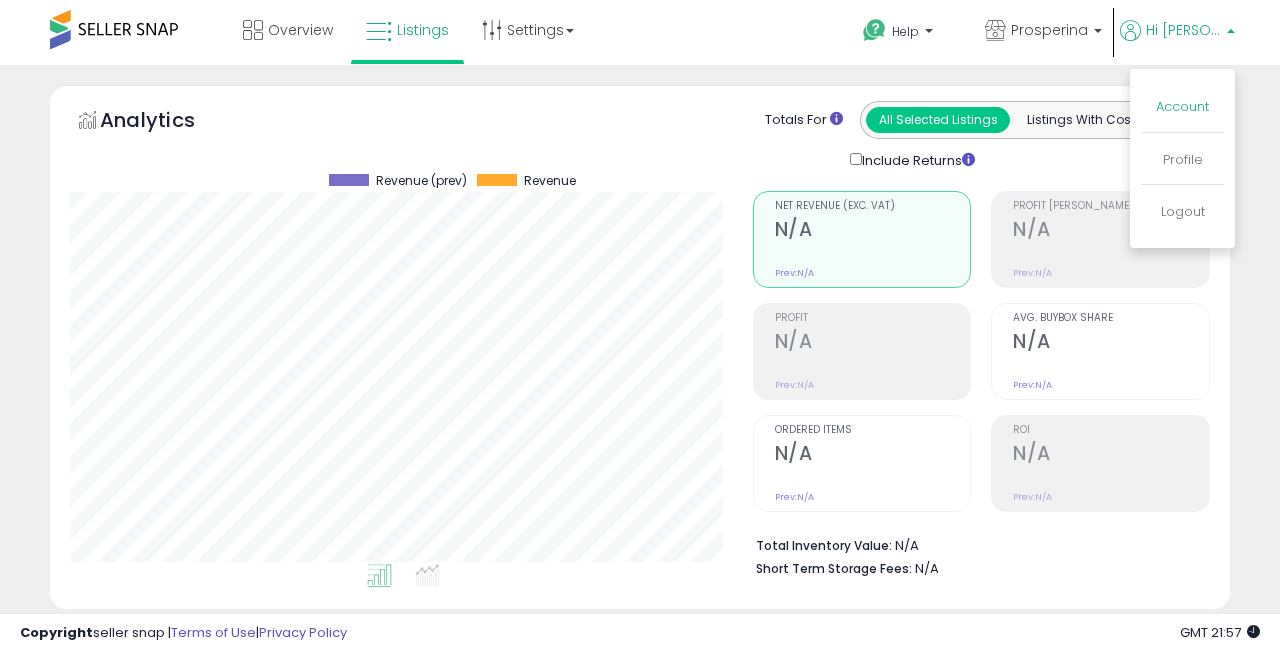 click on "Account" at bounding box center [1182, 106] 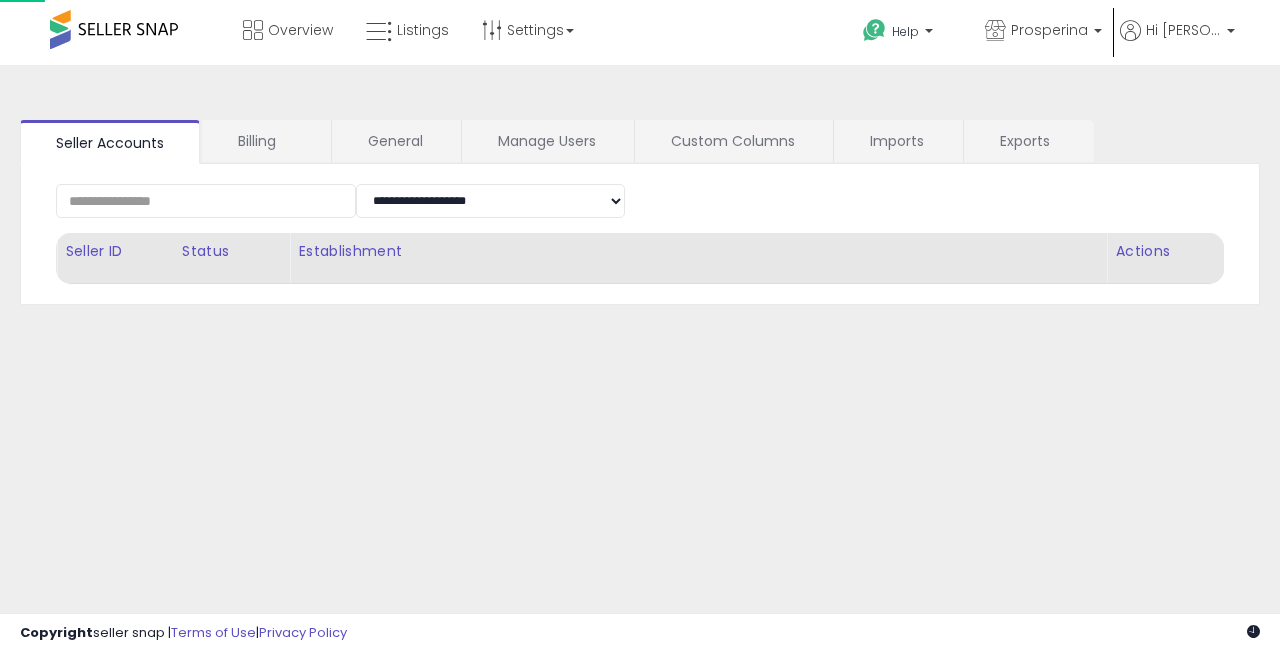 scroll, scrollTop: 0, scrollLeft: 0, axis: both 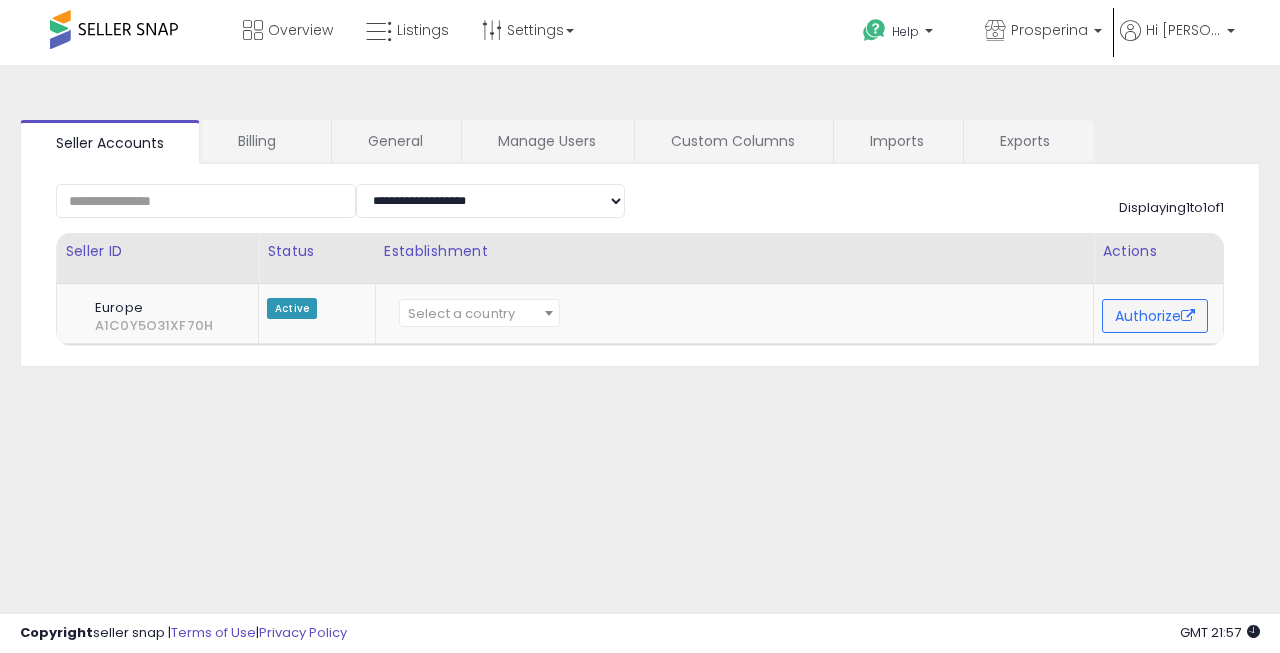 click on "Billing" at bounding box center (265, 141) 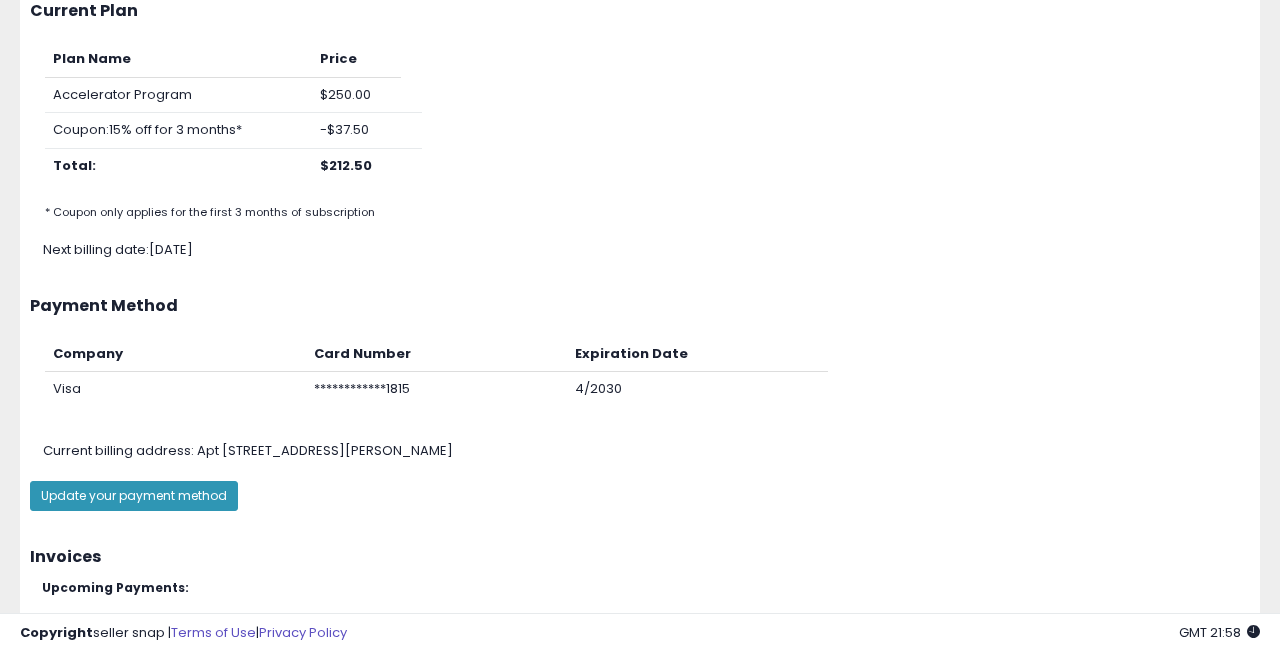 scroll, scrollTop: 189, scrollLeft: 0, axis: vertical 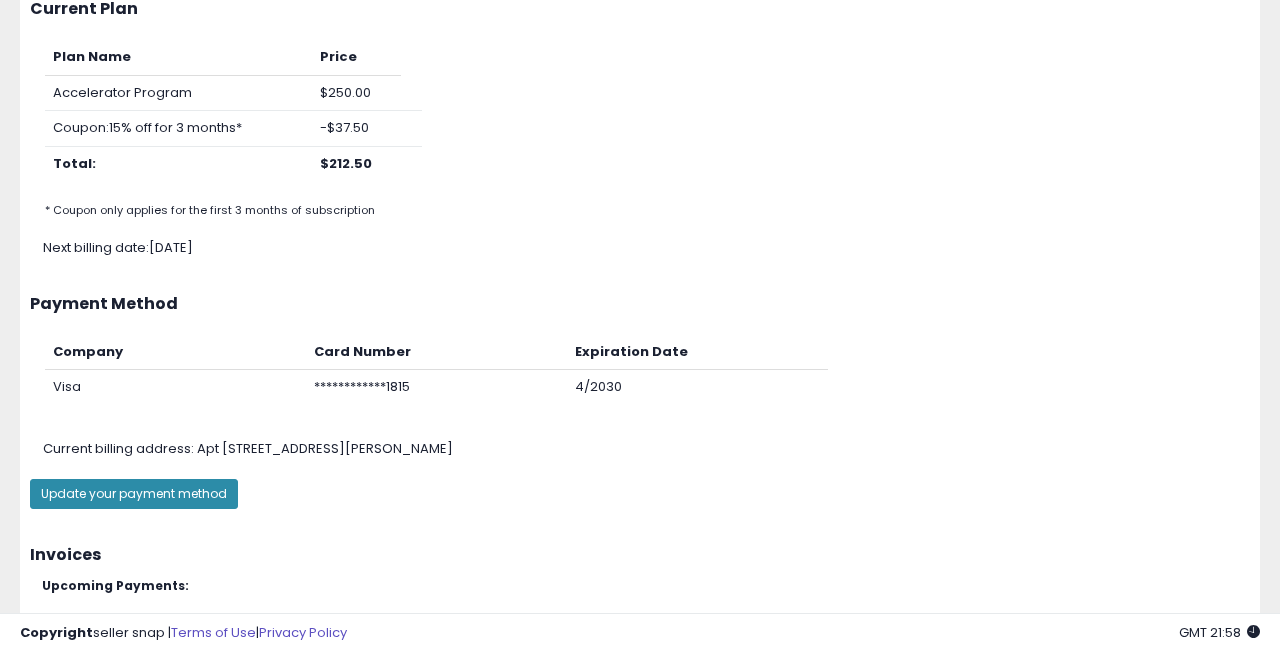 click on "Update your payment method" at bounding box center (134, 494) 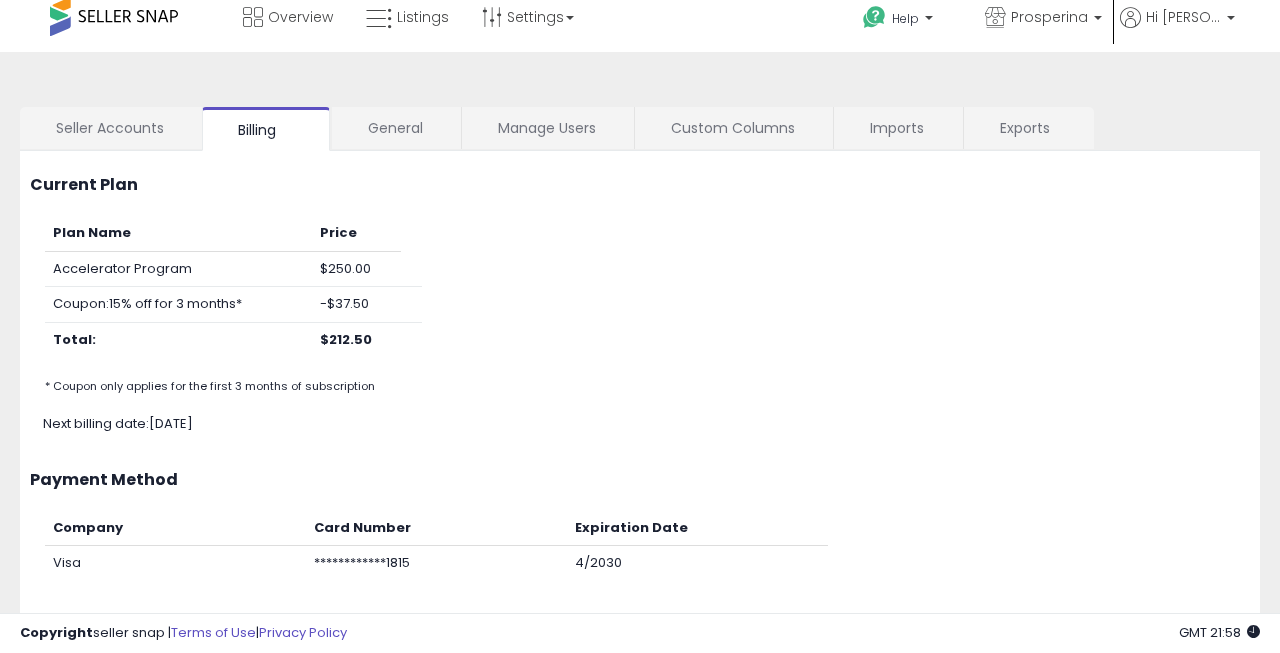 scroll, scrollTop: 0, scrollLeft: 0, axis: both 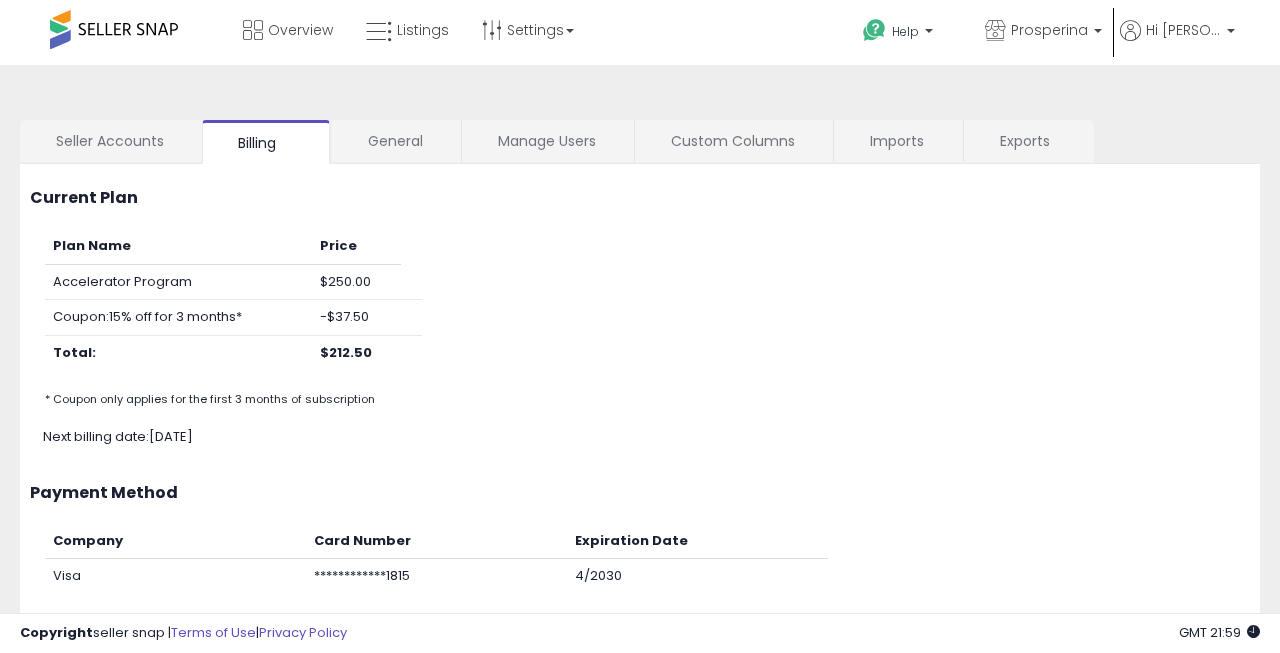 click on "General" at bounding box center [395, 141] 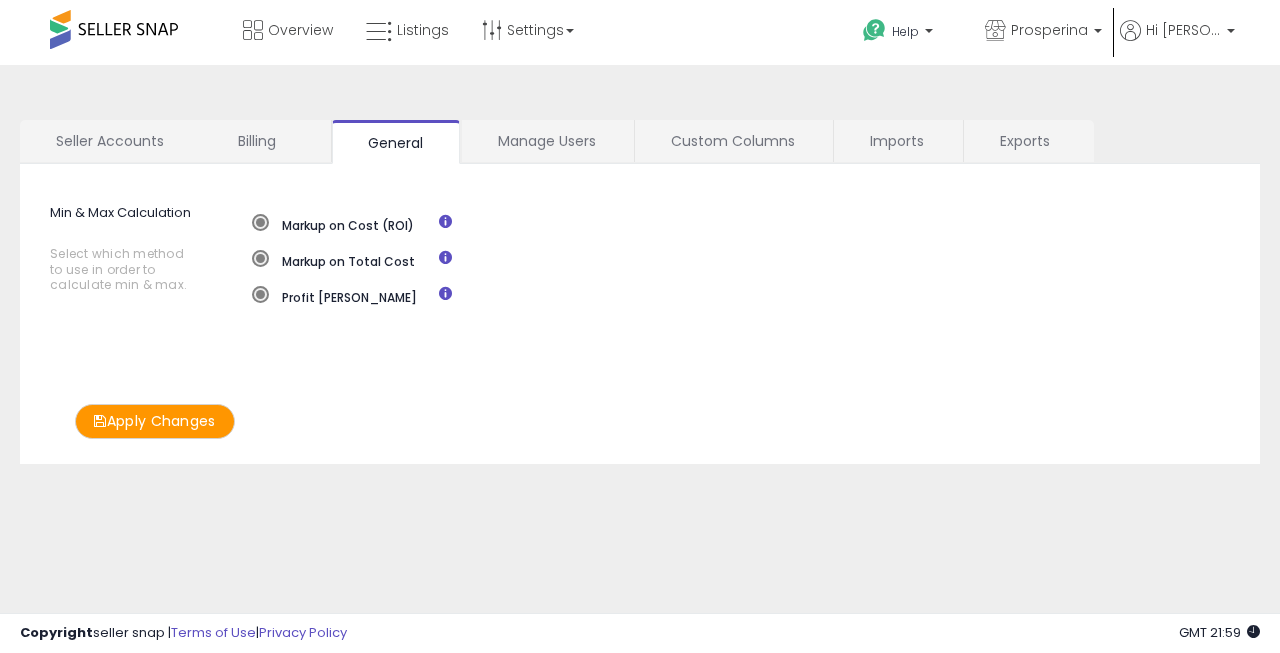 click on "Manage Users" at bounding box center (547, 141) 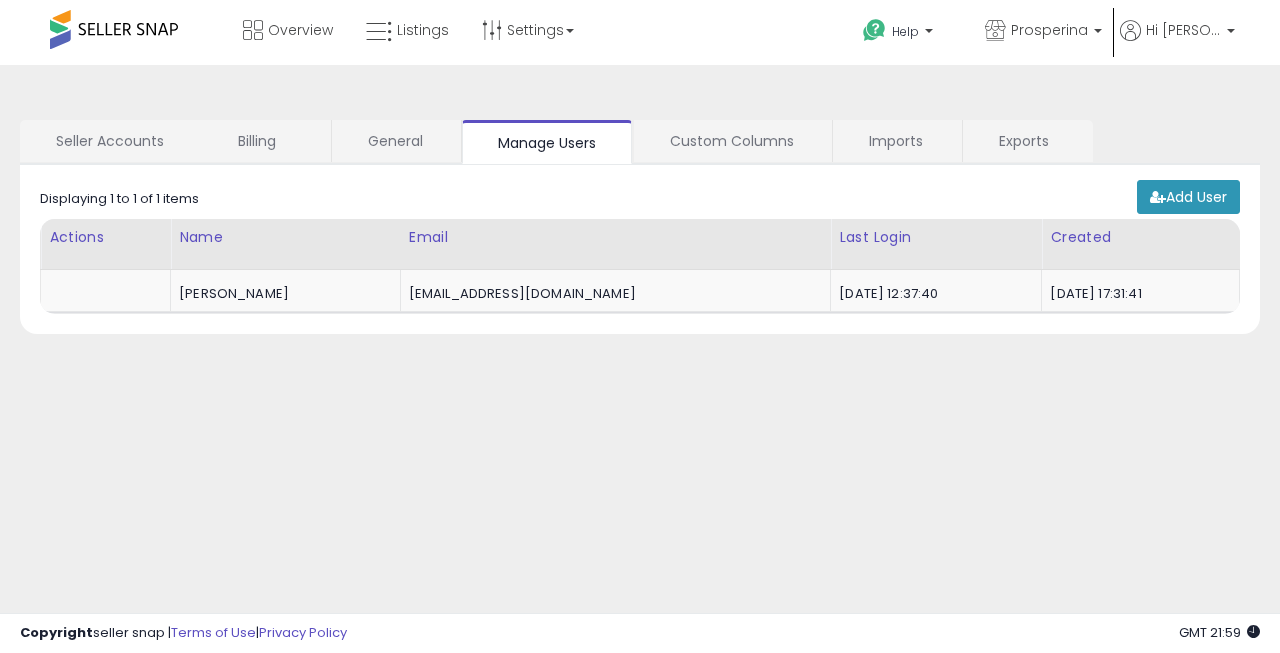 click on "Custom Columns" at bounding box center (732, 141) 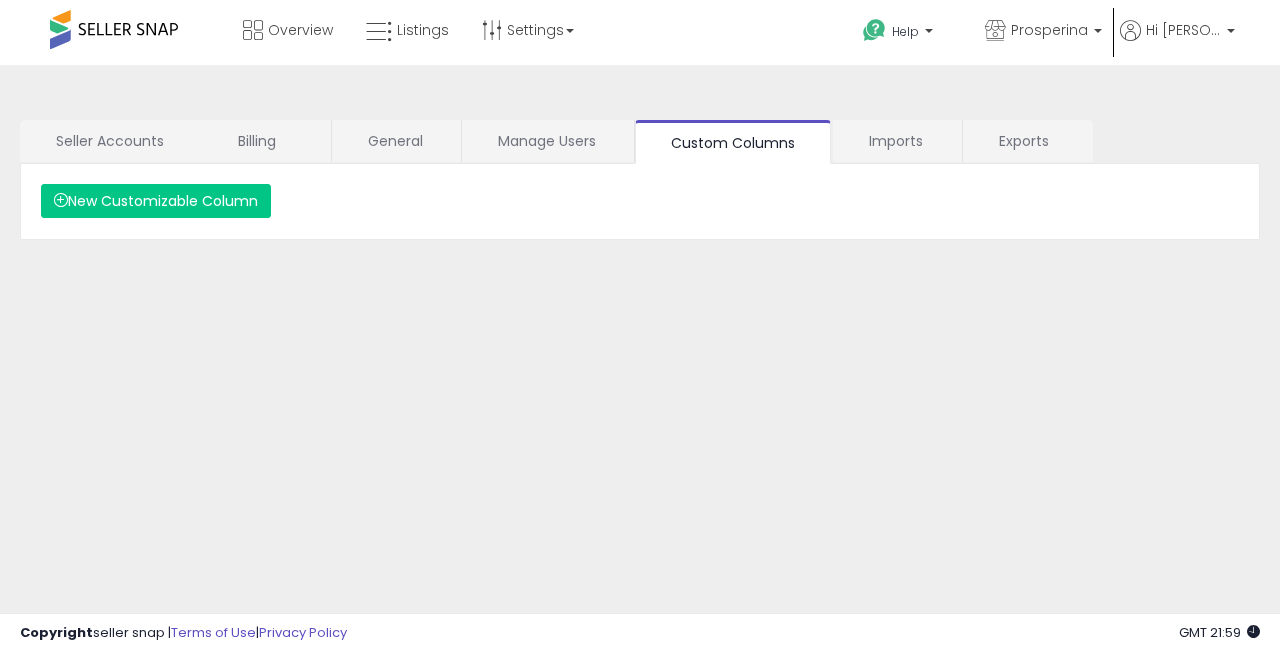 click on "Imports" at bounding box center [896, 141] 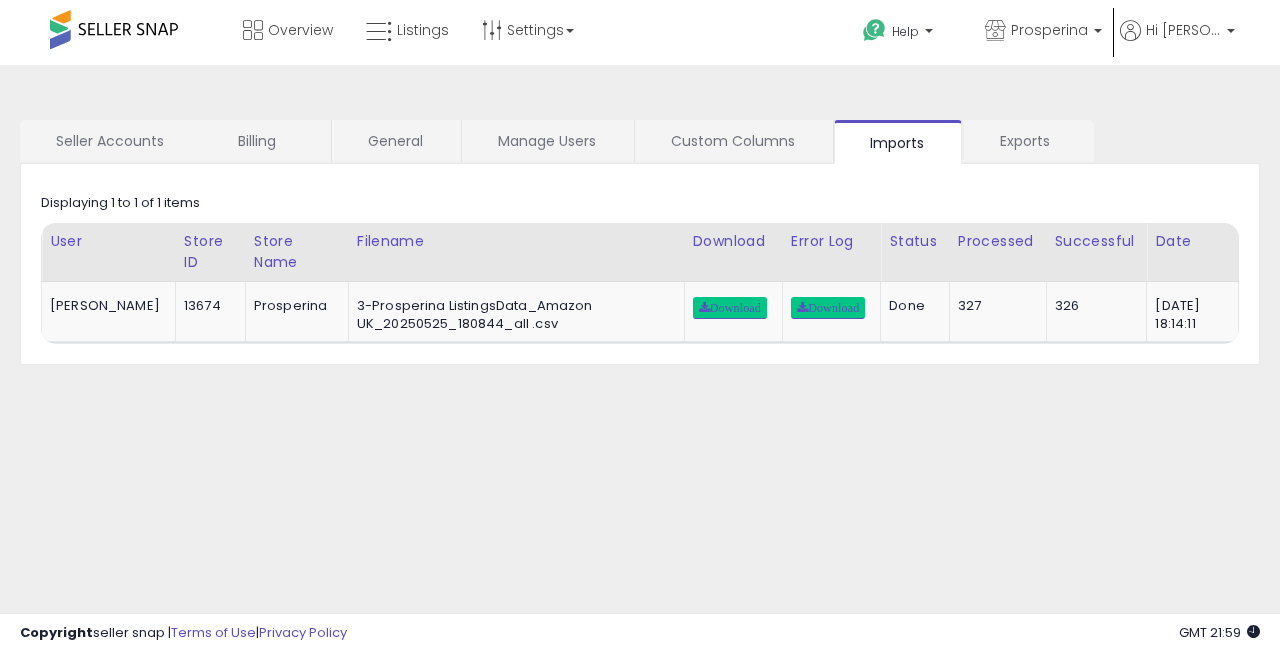 click on "Exports" at bounding box center (1028, 141) 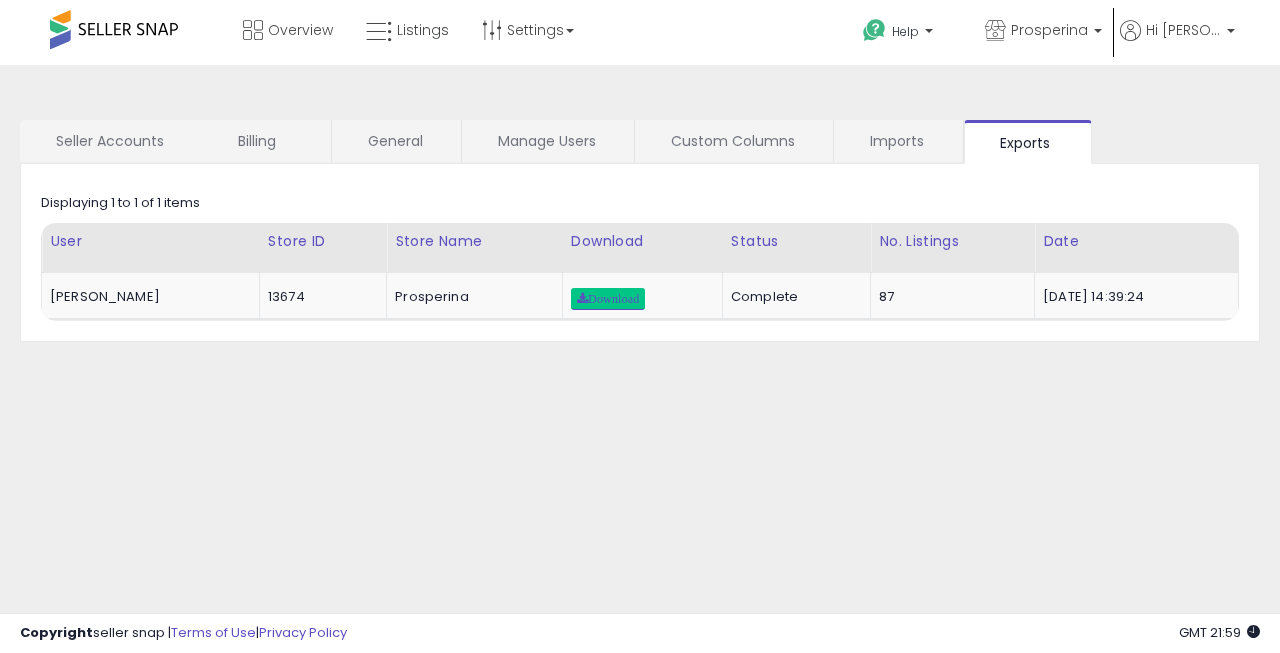 click on "Seller Accounts" at bounding box center (110, 141) 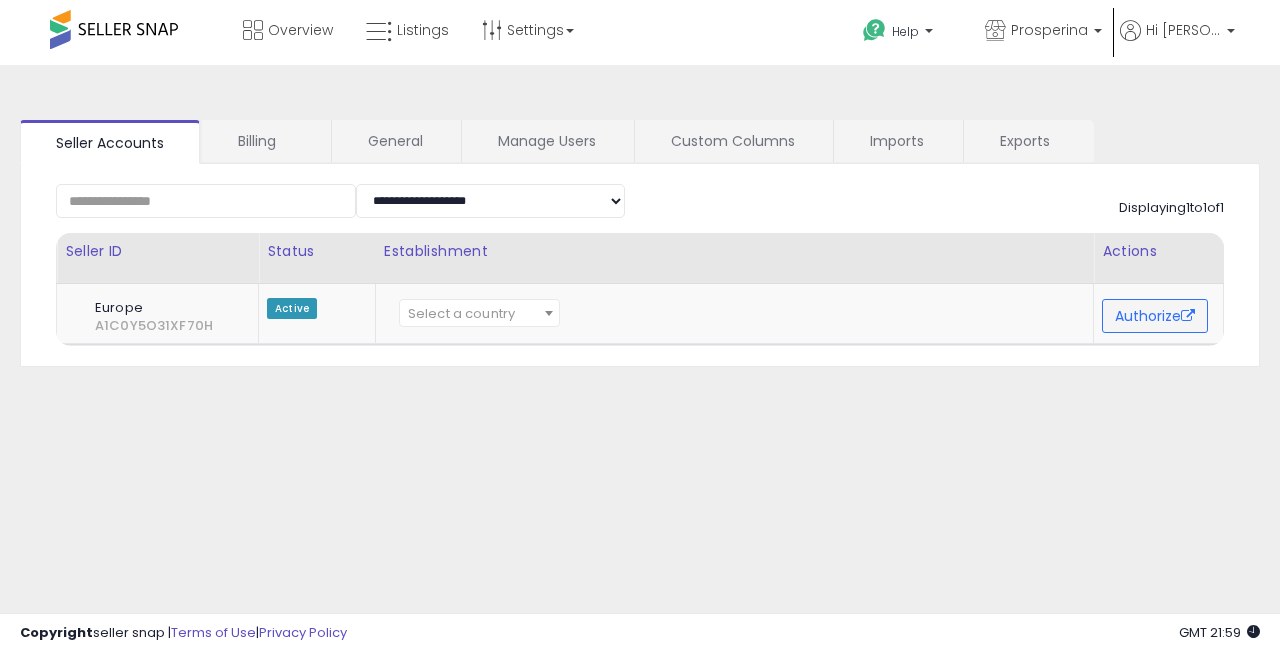 click on "Billing" at bounding box center (265, 141) 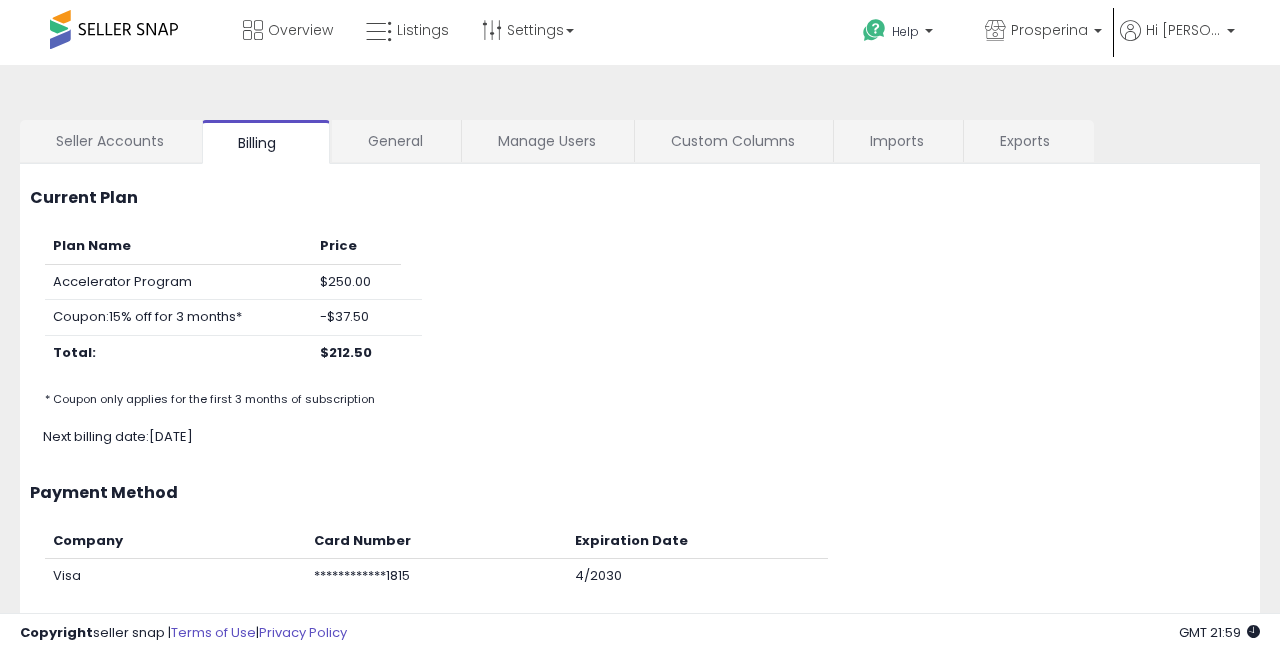 scroll, scrollTop: 0, scrollLeft: 0, axis: both 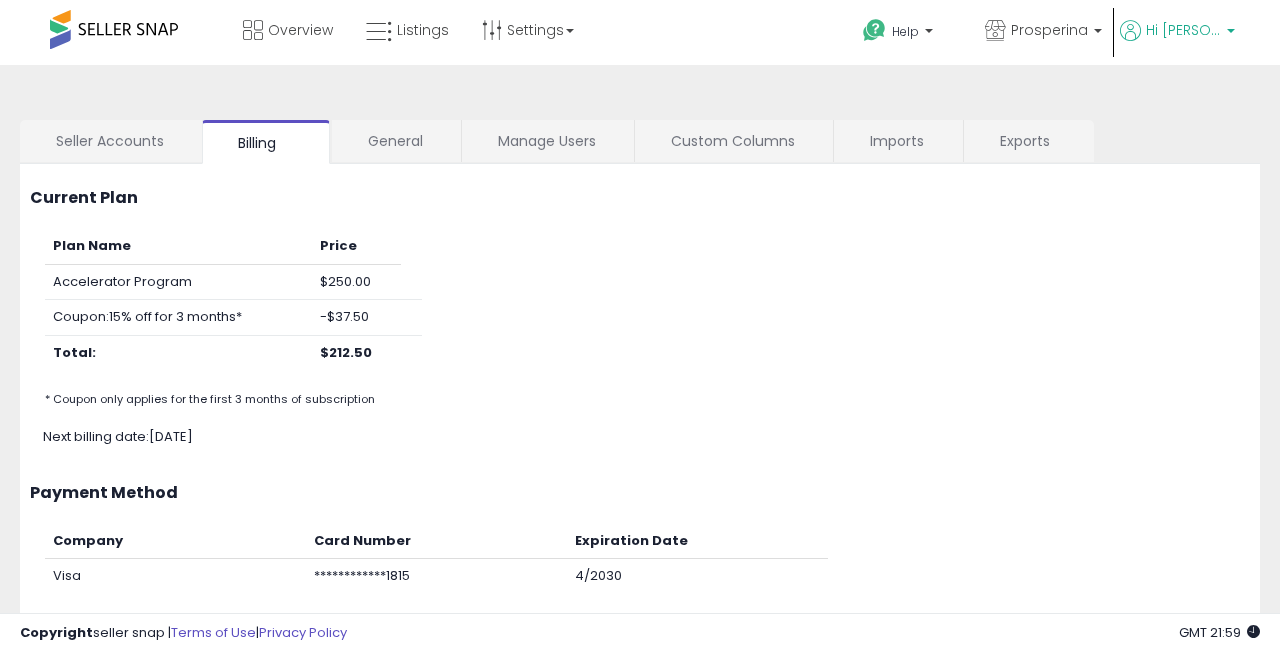 click on "Hi [PERSON_NAME]" at bounding box center (1183, 30) 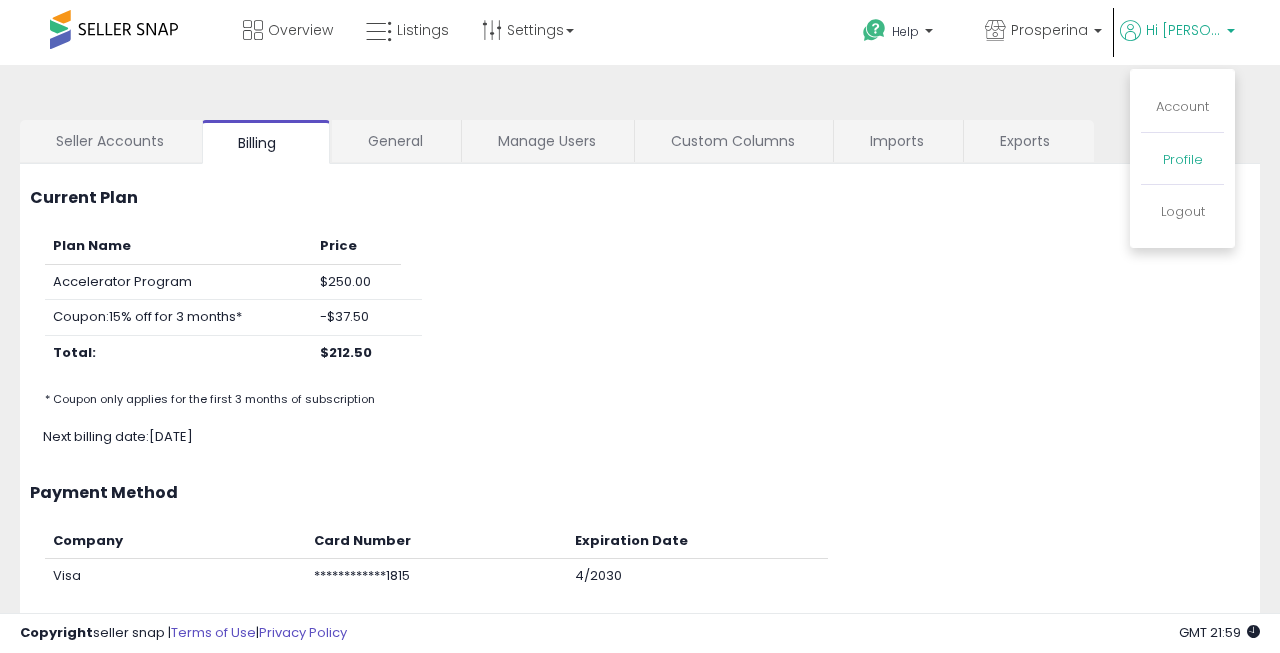 click on "Profile" at bounding box center [1183, 159] 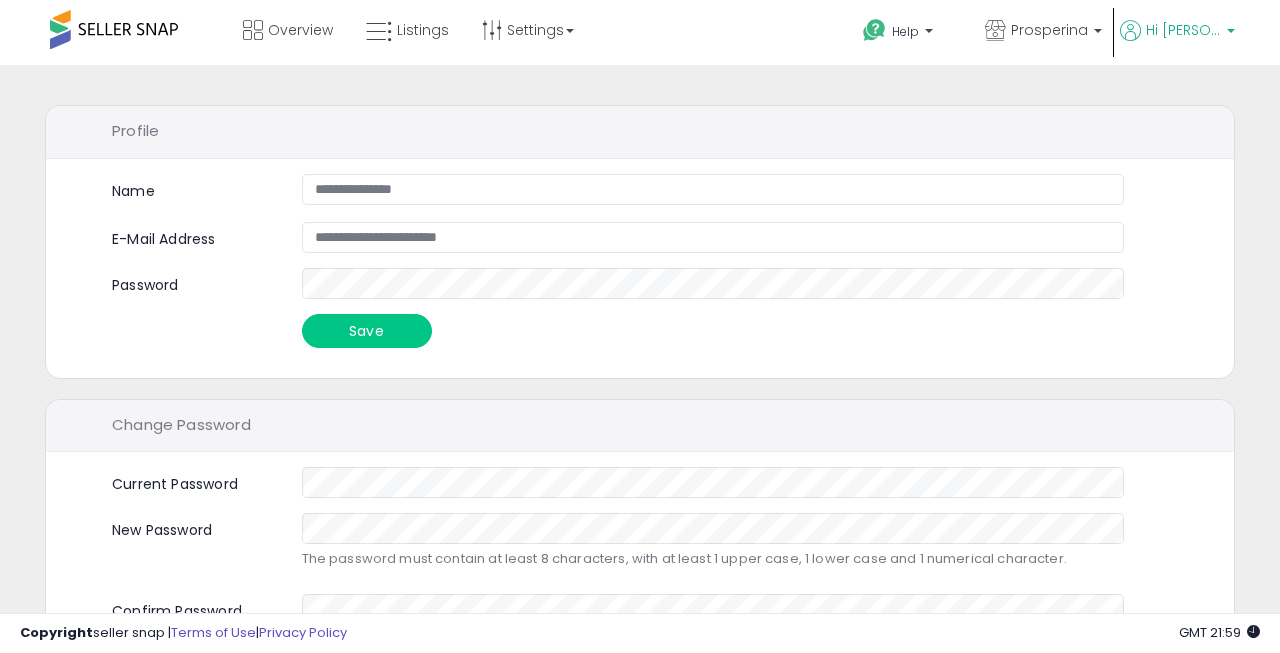 scroll, scrollTop: 0, scrollLeft: 0, axis: both 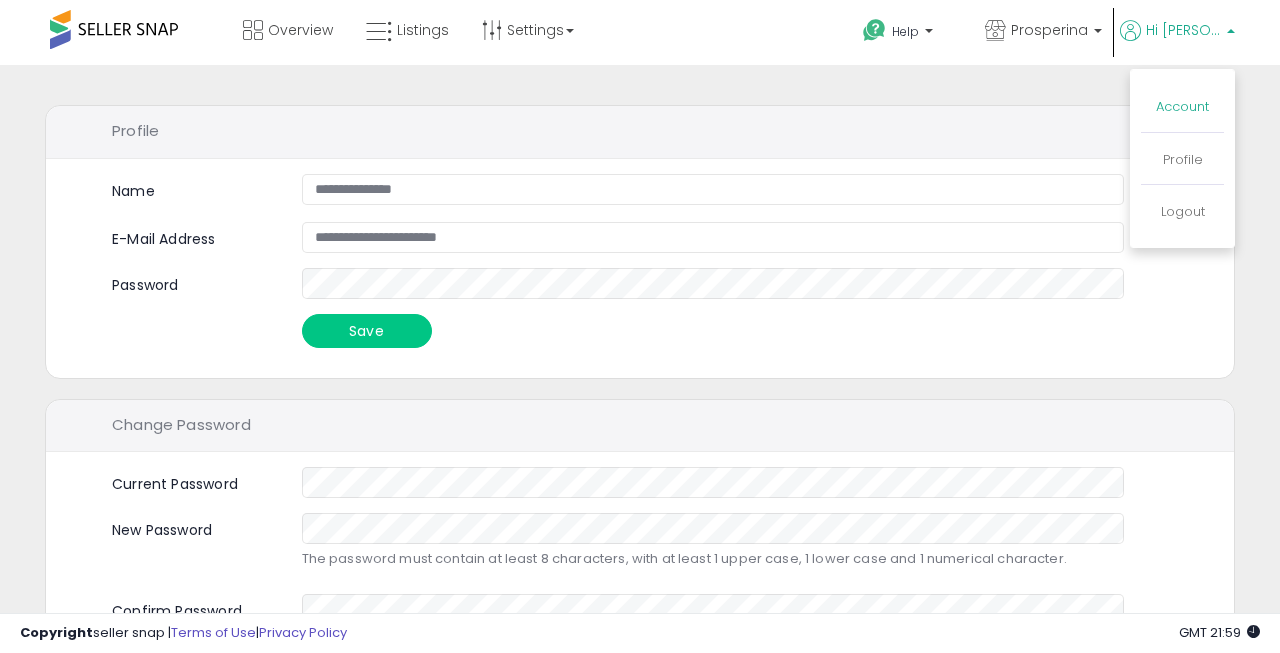 click on "Account" at bounding box center (1182, 106) 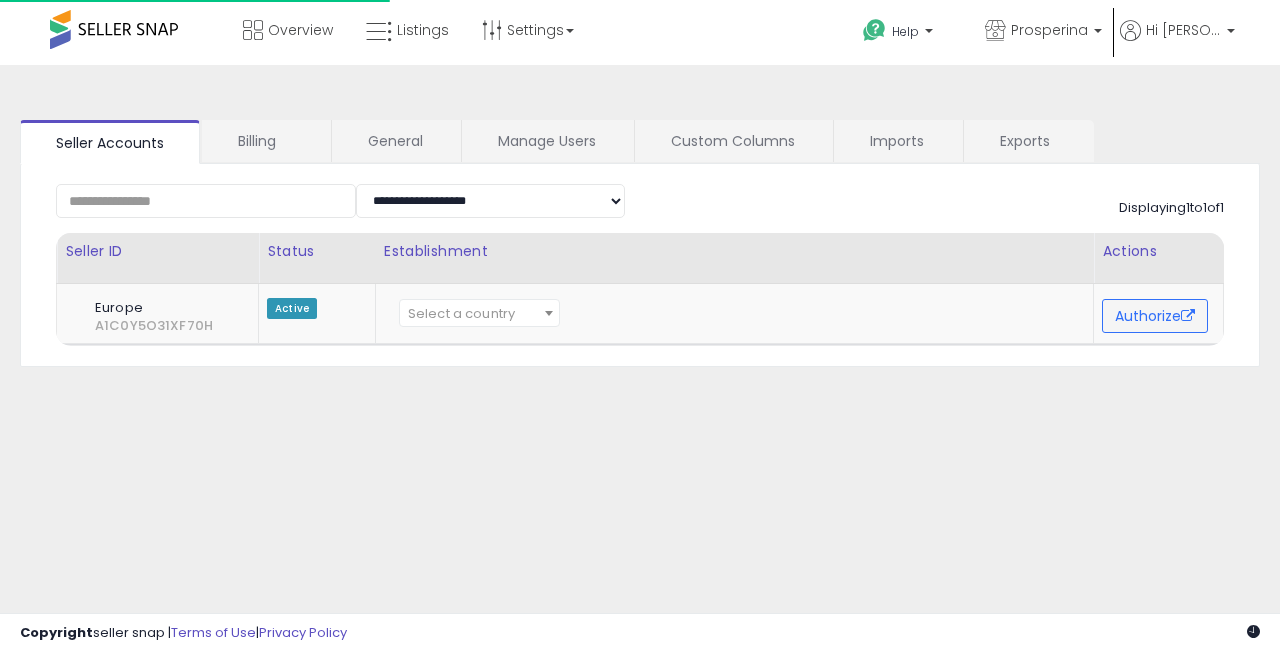 scroll, scrollTop: 0, scrollLeft: 0, axis: both 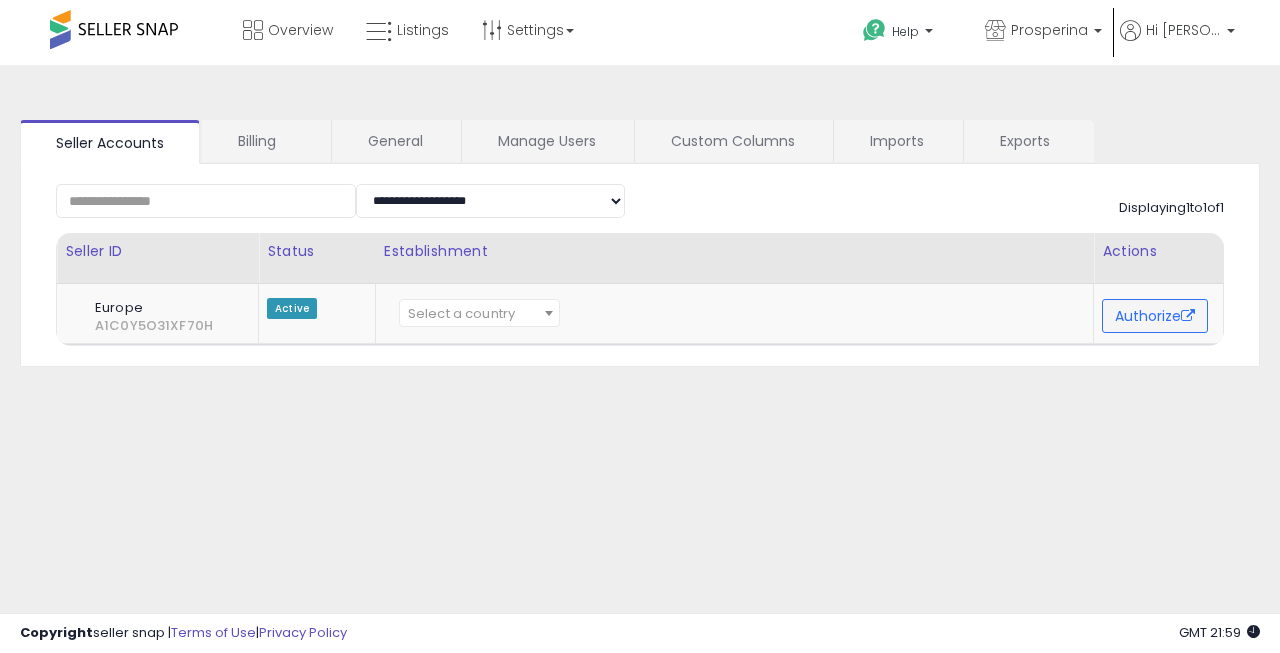 click on "Billing" at bounding box center (265, 141) 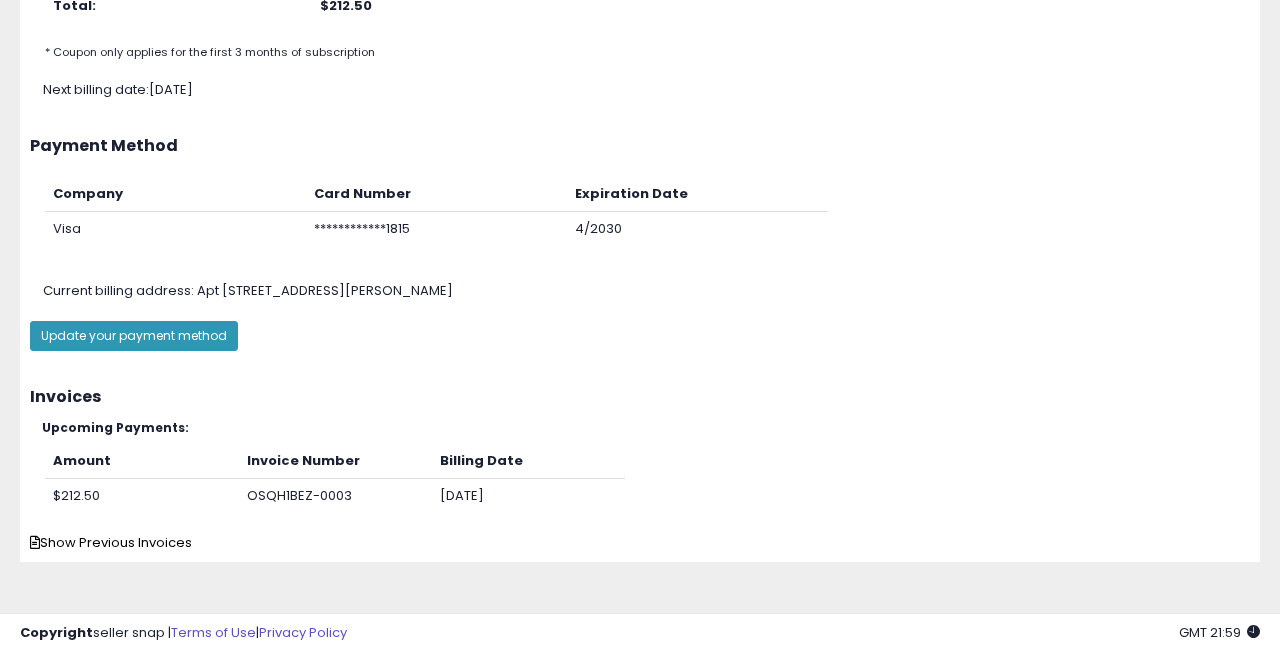 scroll, scrollTop: 346, scrollLeft: 0, axis: vertical 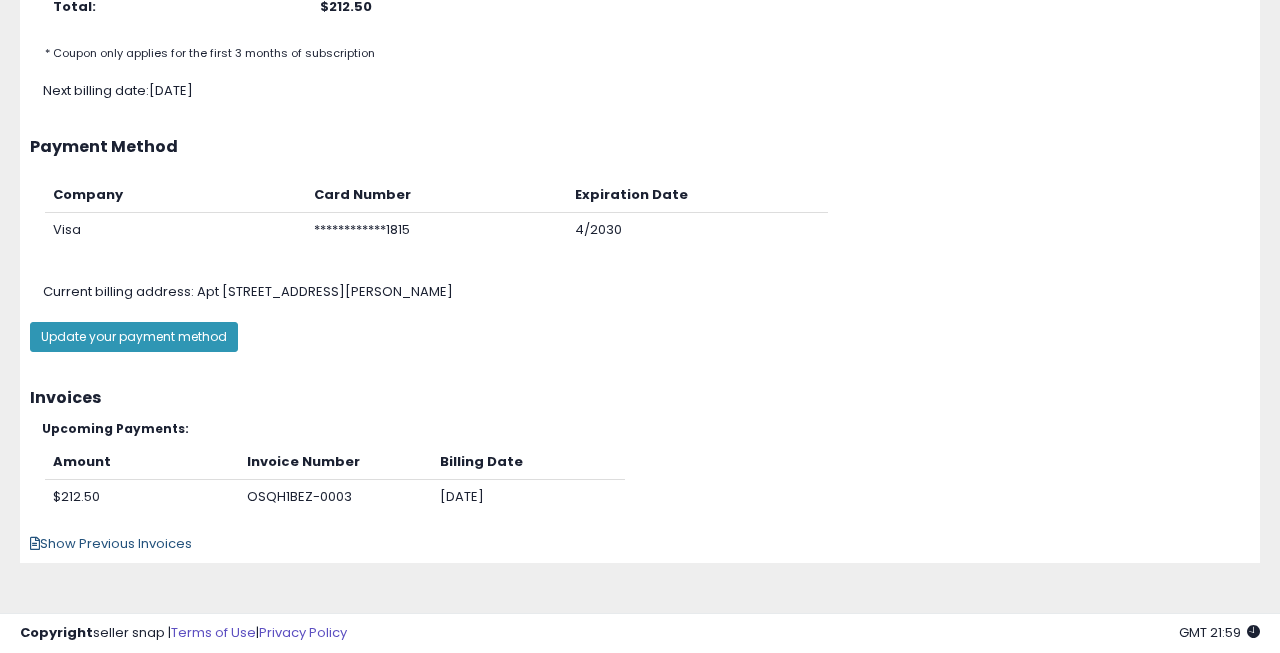 click on "Show Previous Invoices" at bounding box center (111, 543) 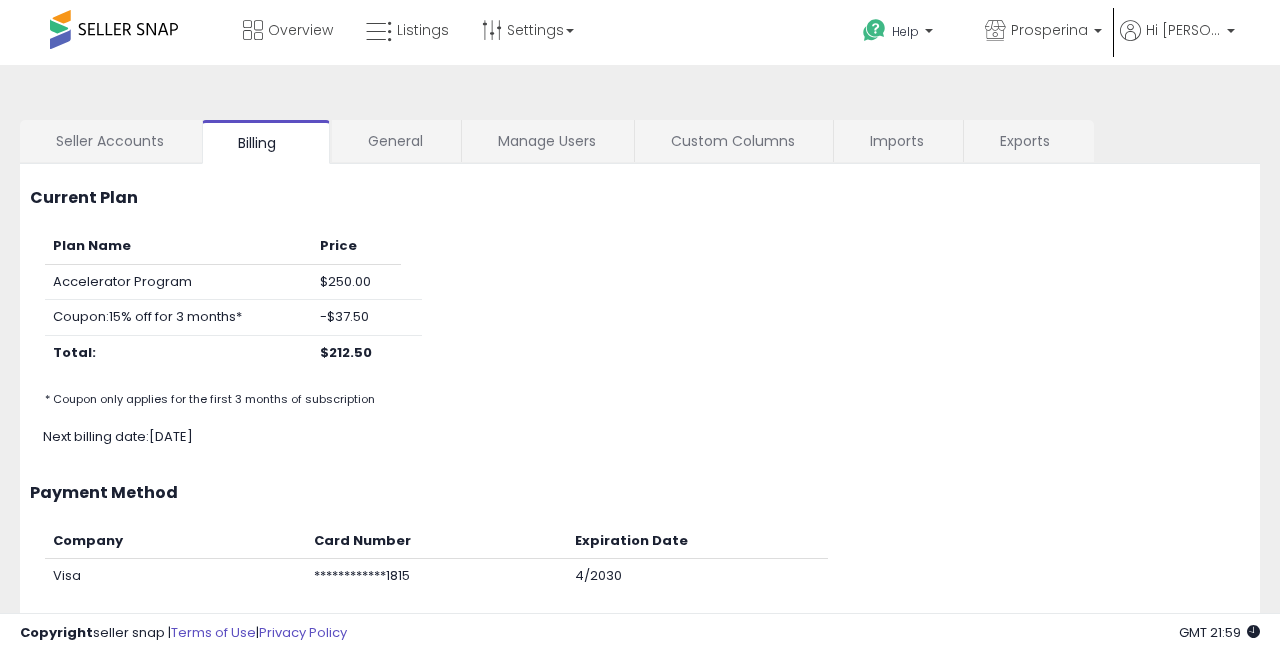 scroll, scrollTop: 0, scrollLeft: 0, axis: both 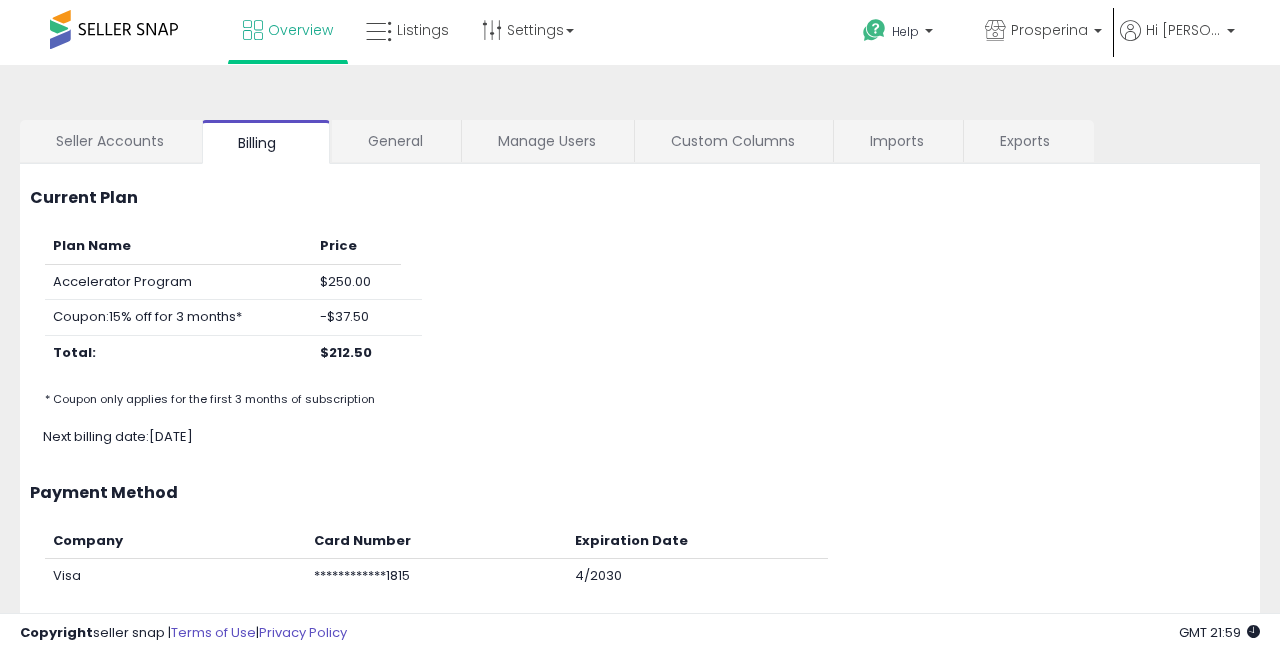 click on "Overview" at bounding box center [300, 30] 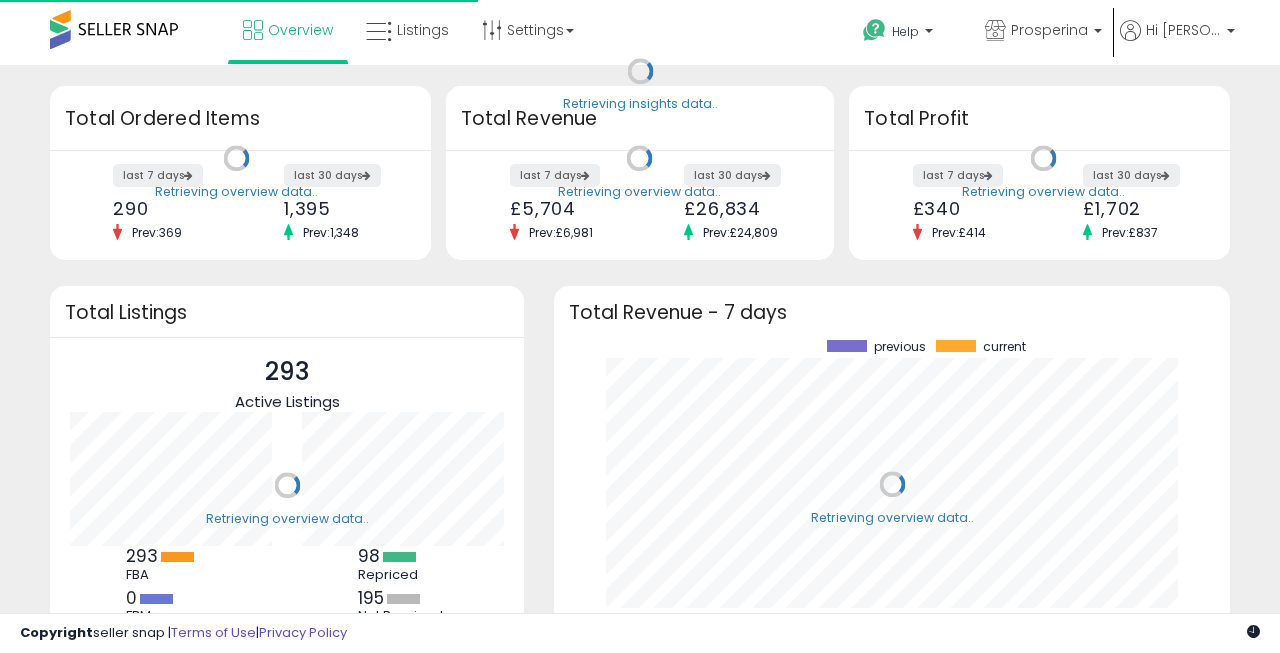 scroll, scrollTop: 0, scrollLeft: 0, axis: both 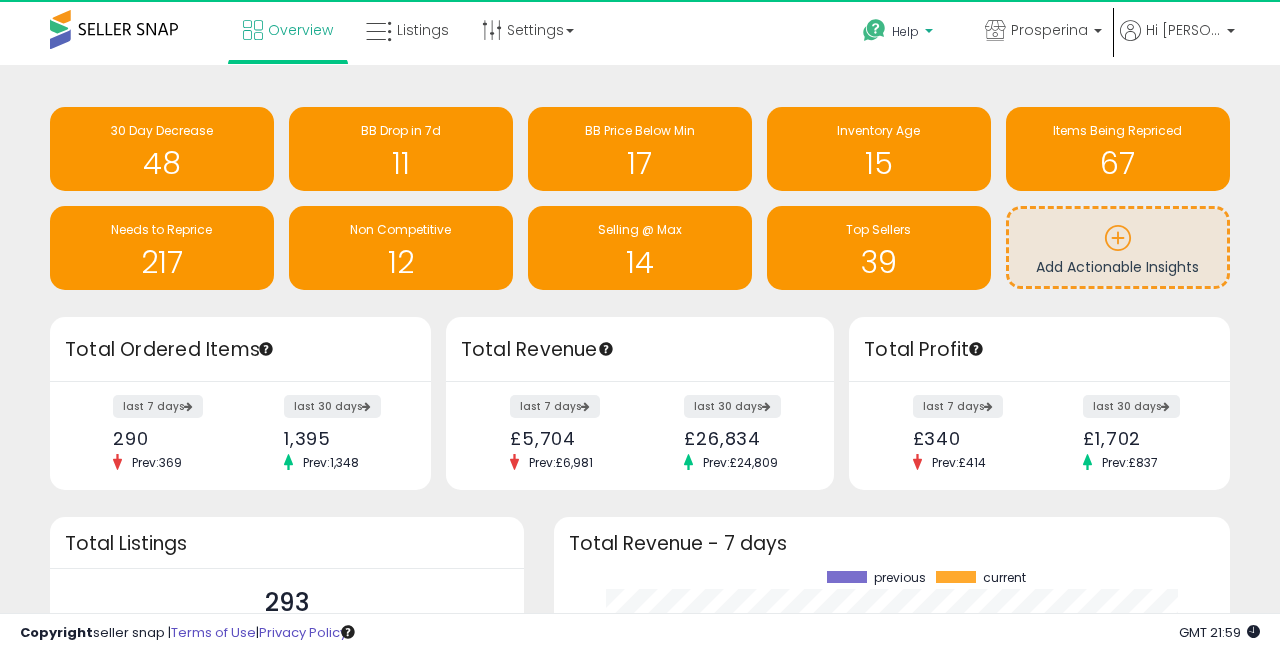 click on "Help" at bounding box center (905, 31) 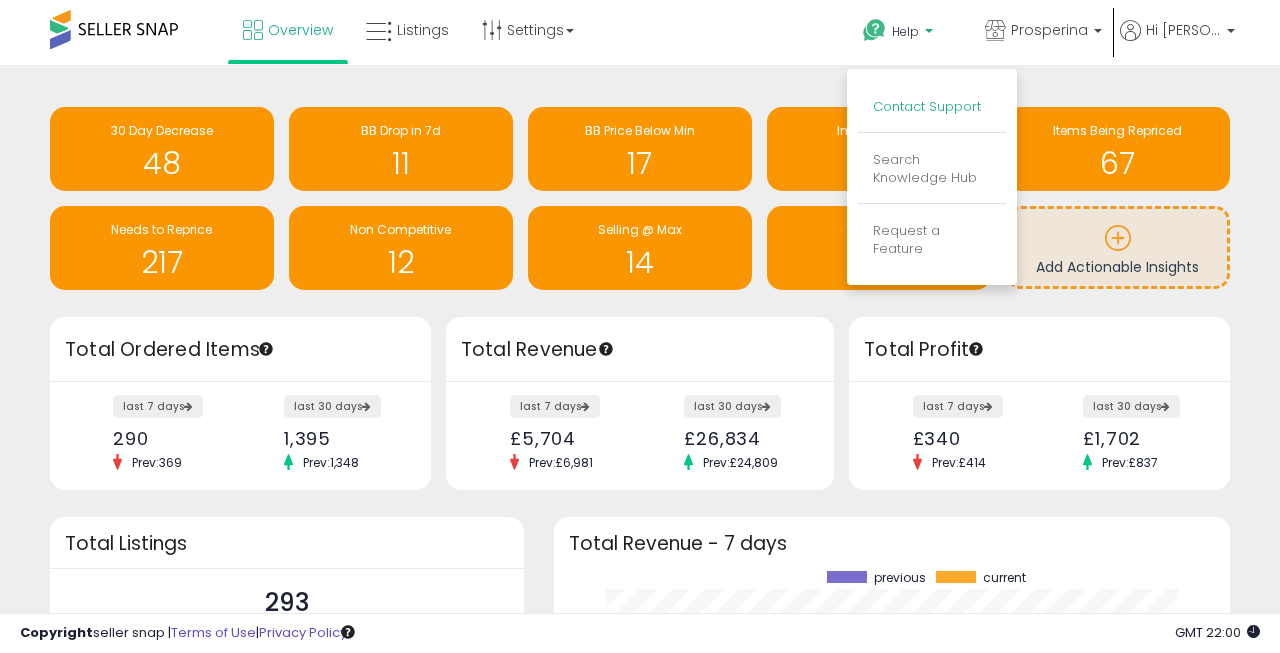 click on "Contact Support" at bounding box center (927, 106) 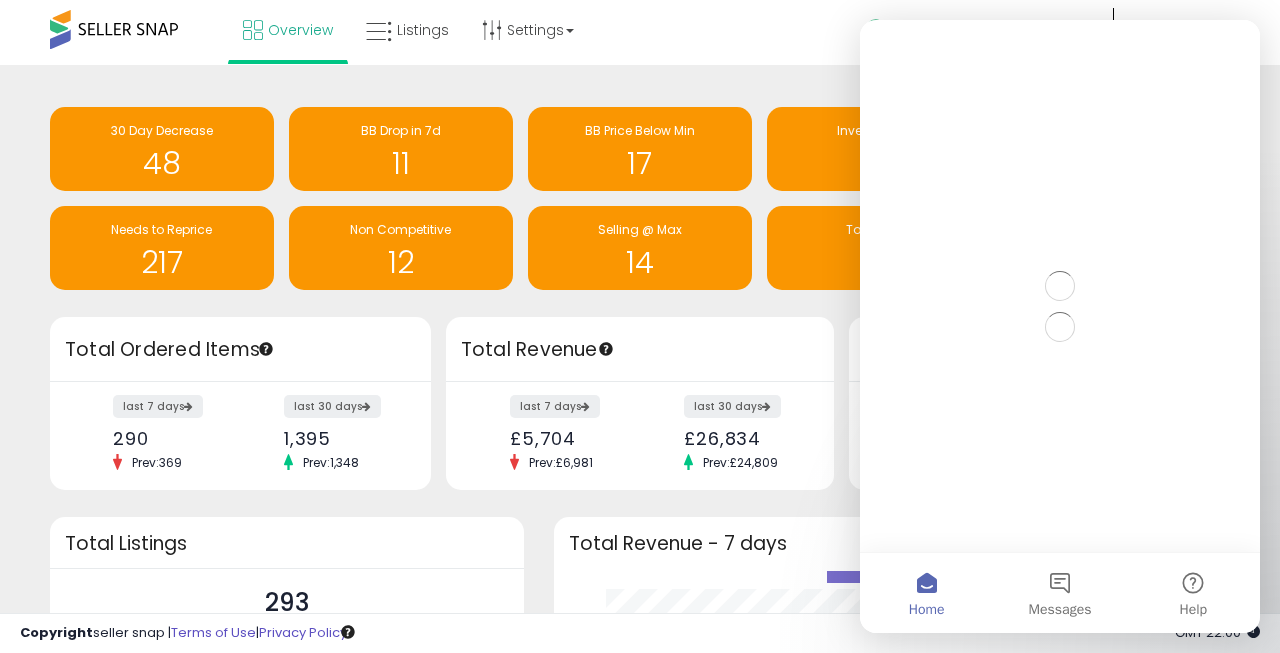 scroll, scrollTop: 0, scrollLeft: 0, axis: both 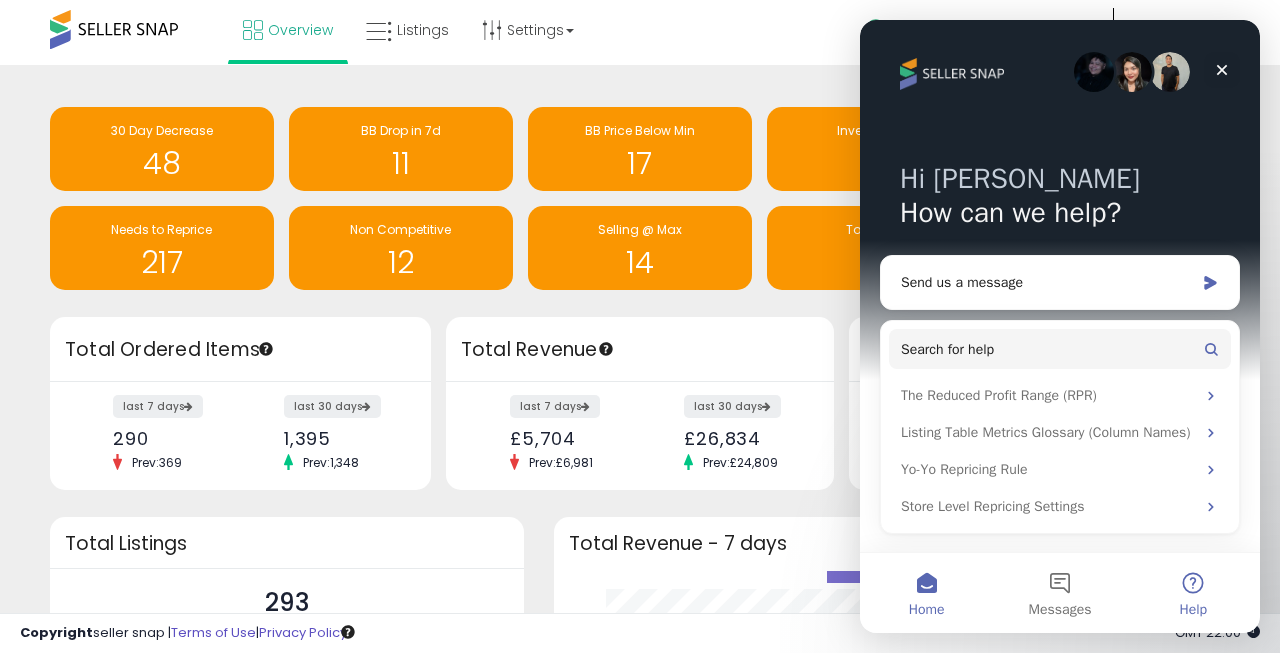 click on "Help" at bounding box center [1193, 593] 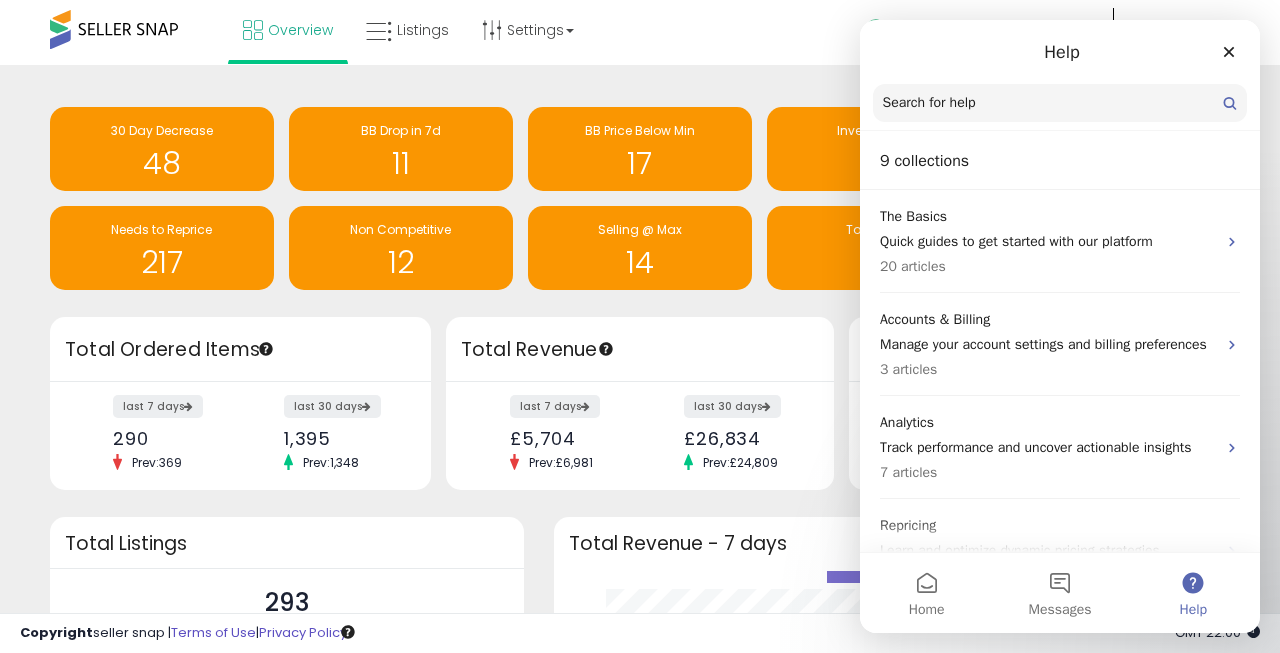 click on "Search for help" at bounding box center (929, 103) 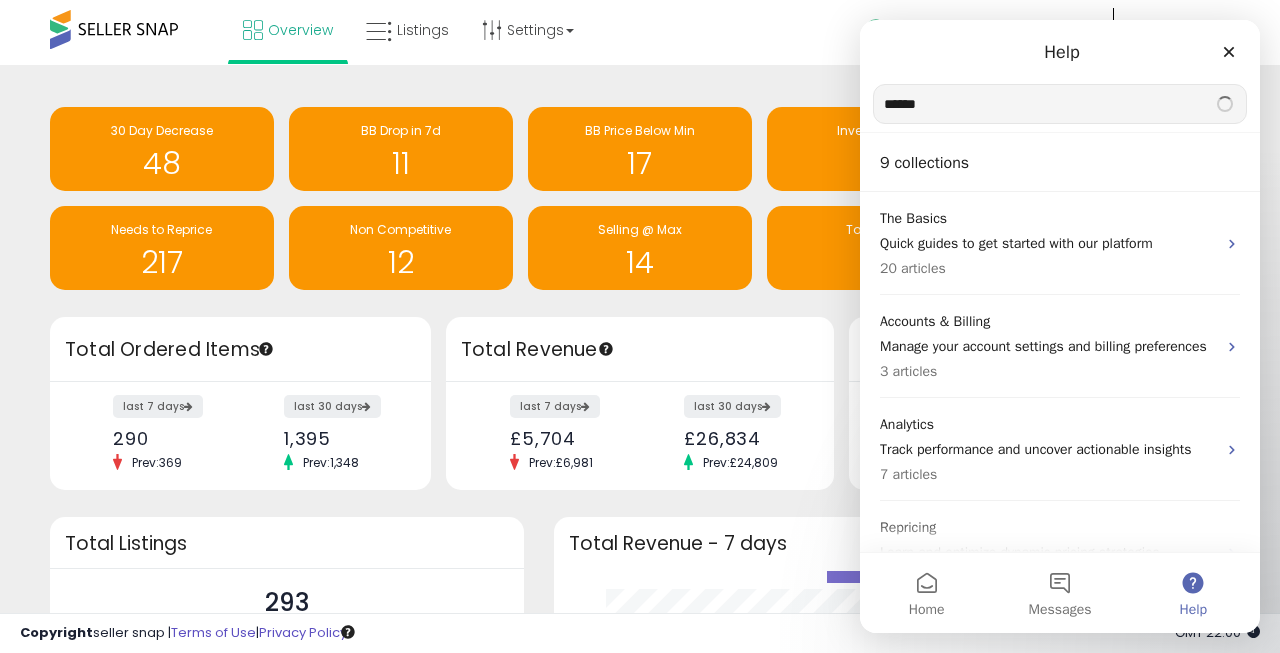 type on "******" 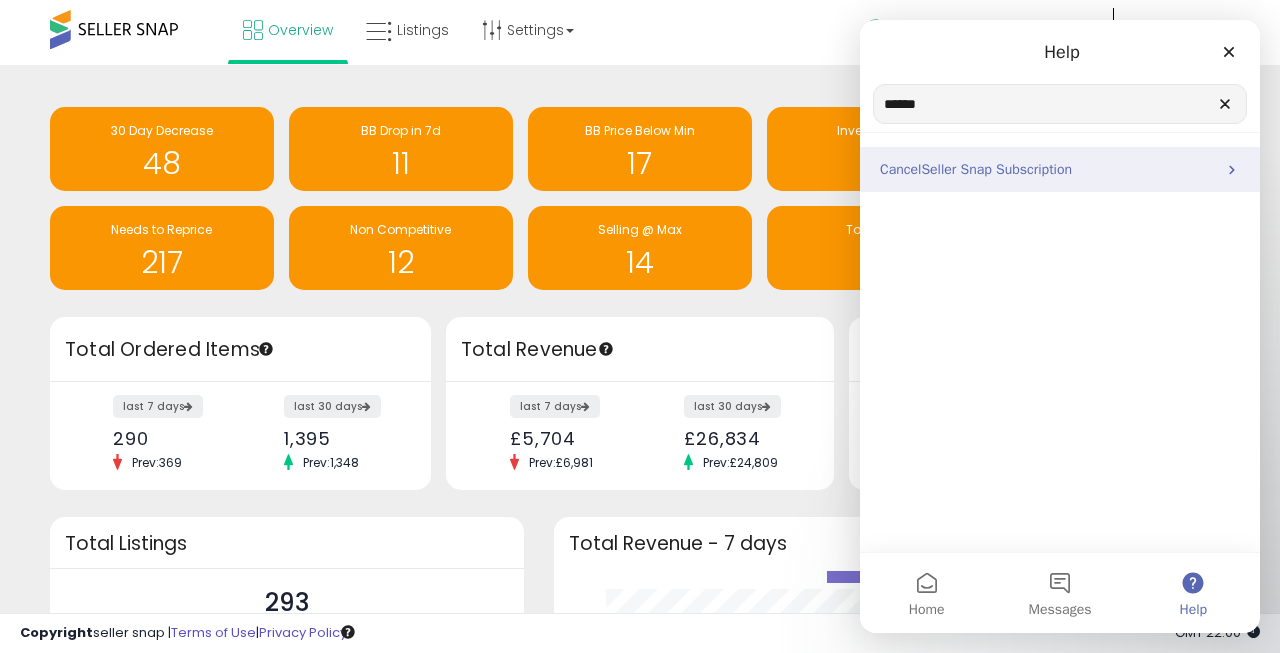click on "Seller Snap Subscription" at bounding box center [996, 169] 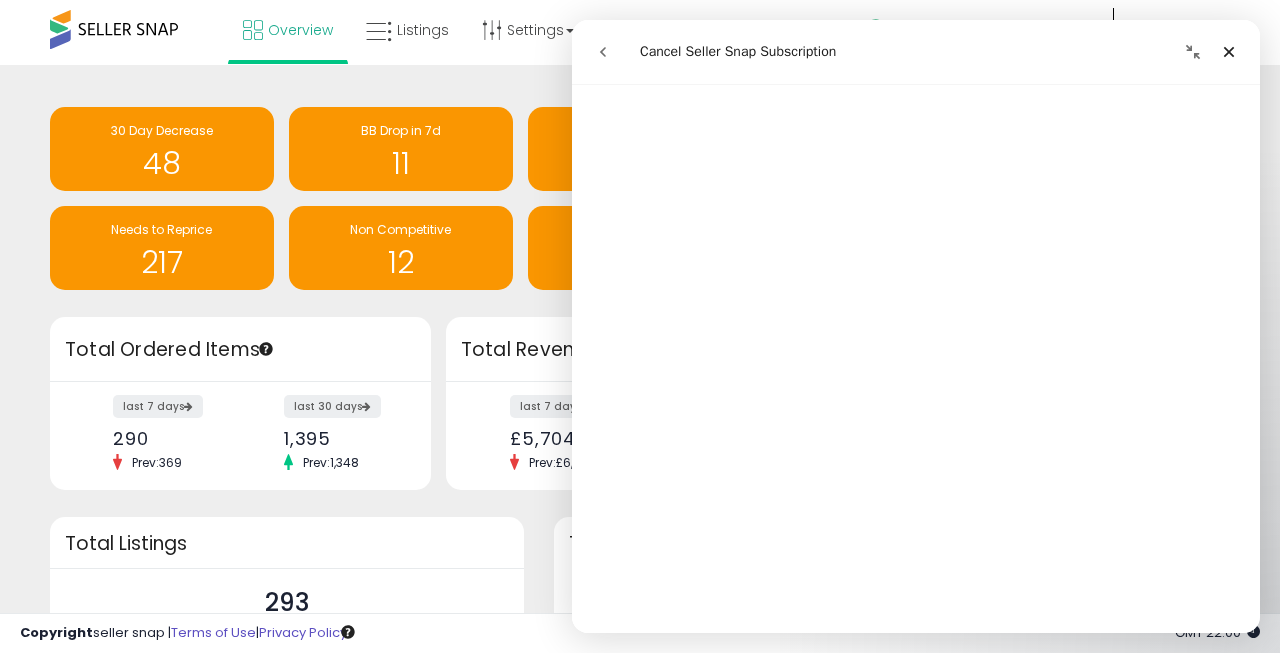 scroll, scrollTop: 632, scrollLeft: 0, axis: vertical 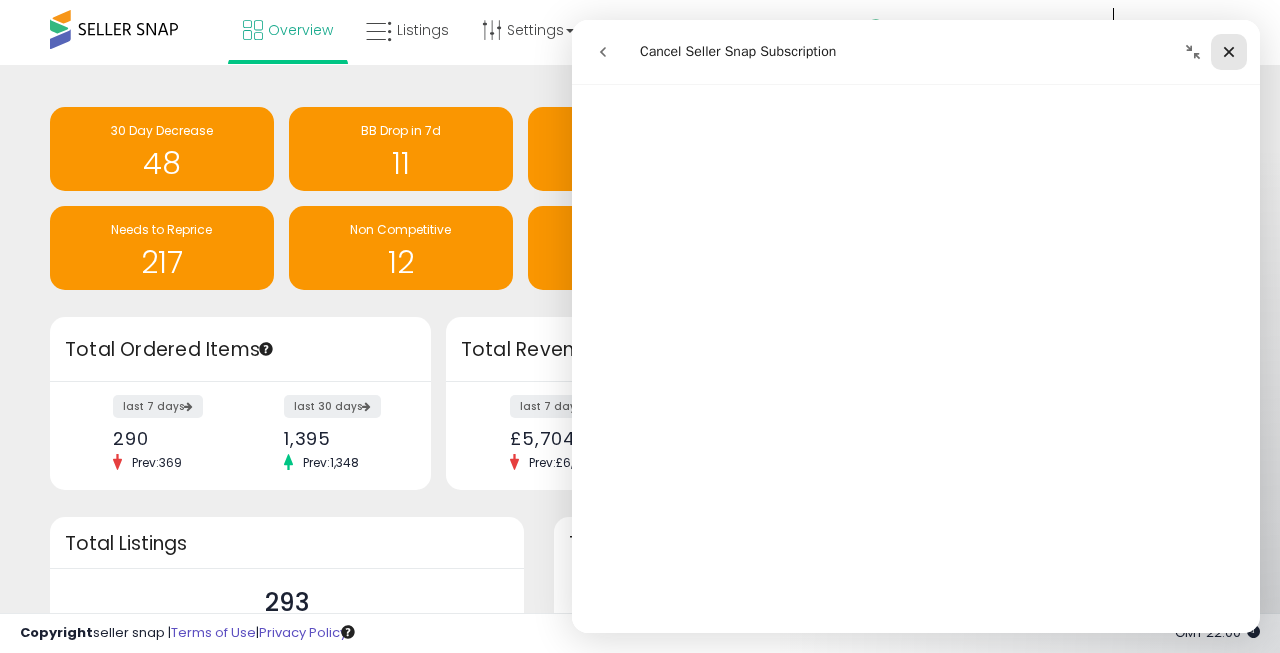 click 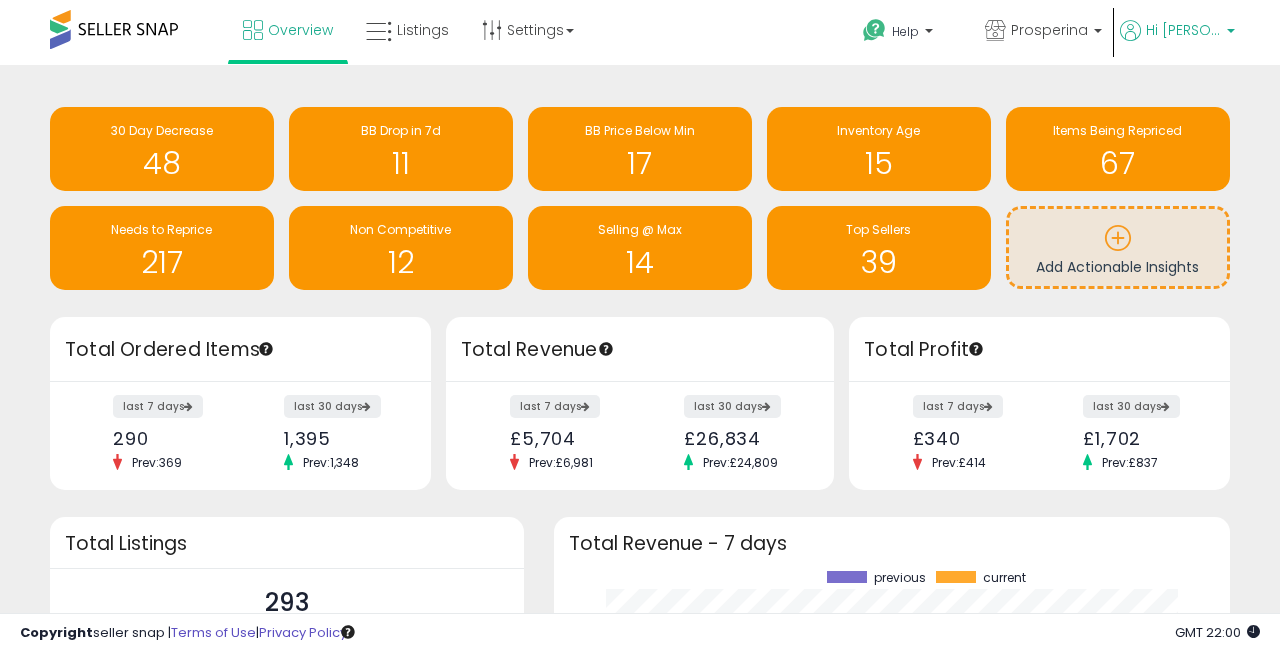 click on "Hi [PERSON_NAME]" at bounding box center (1183, 30) 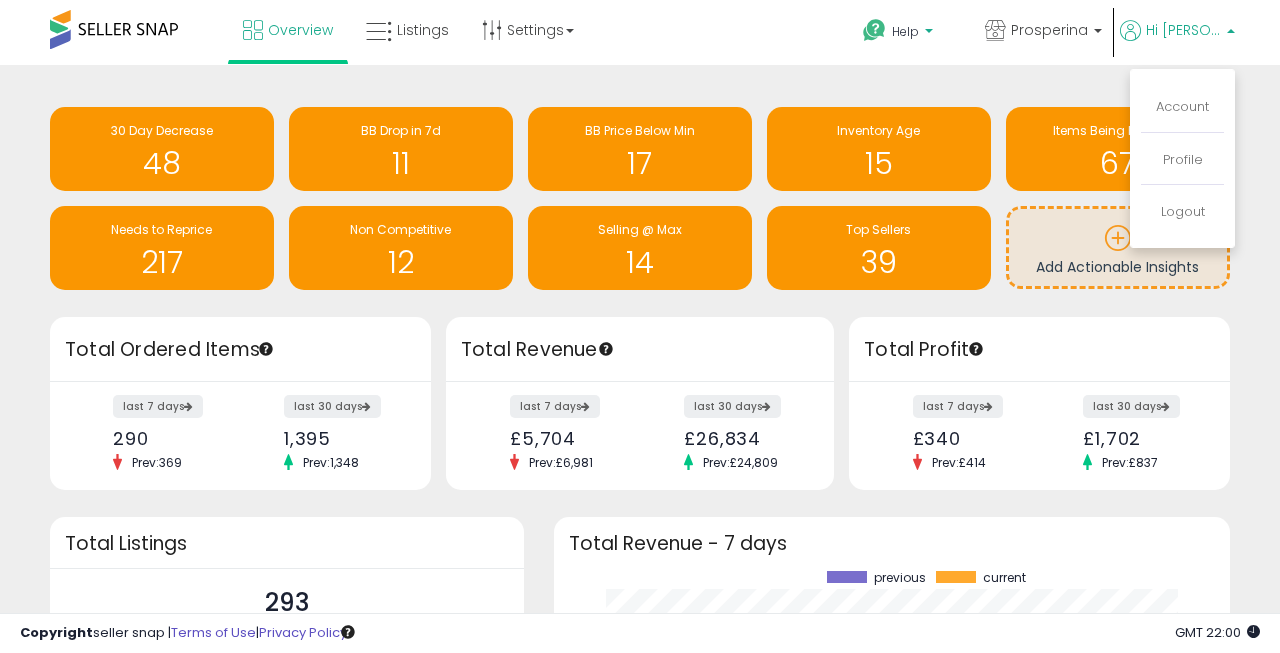click on "Help" at bounding box center (905, 31) 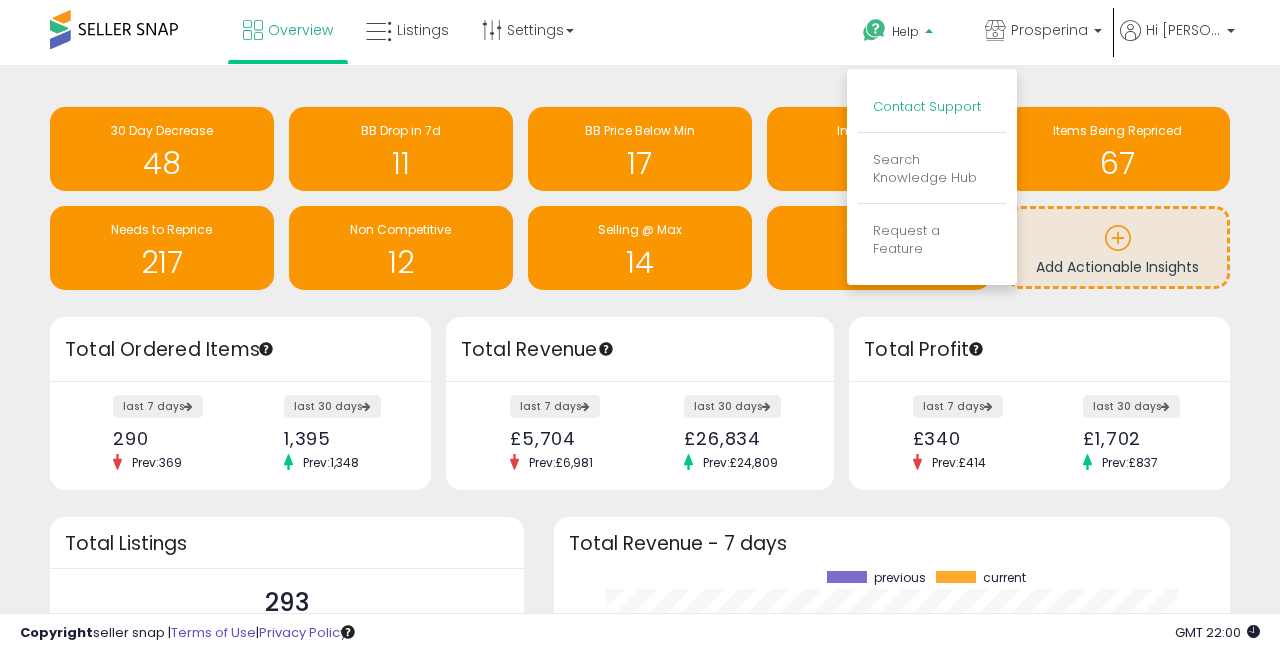 click on "Contact Support" at bounding box center [927, 106] 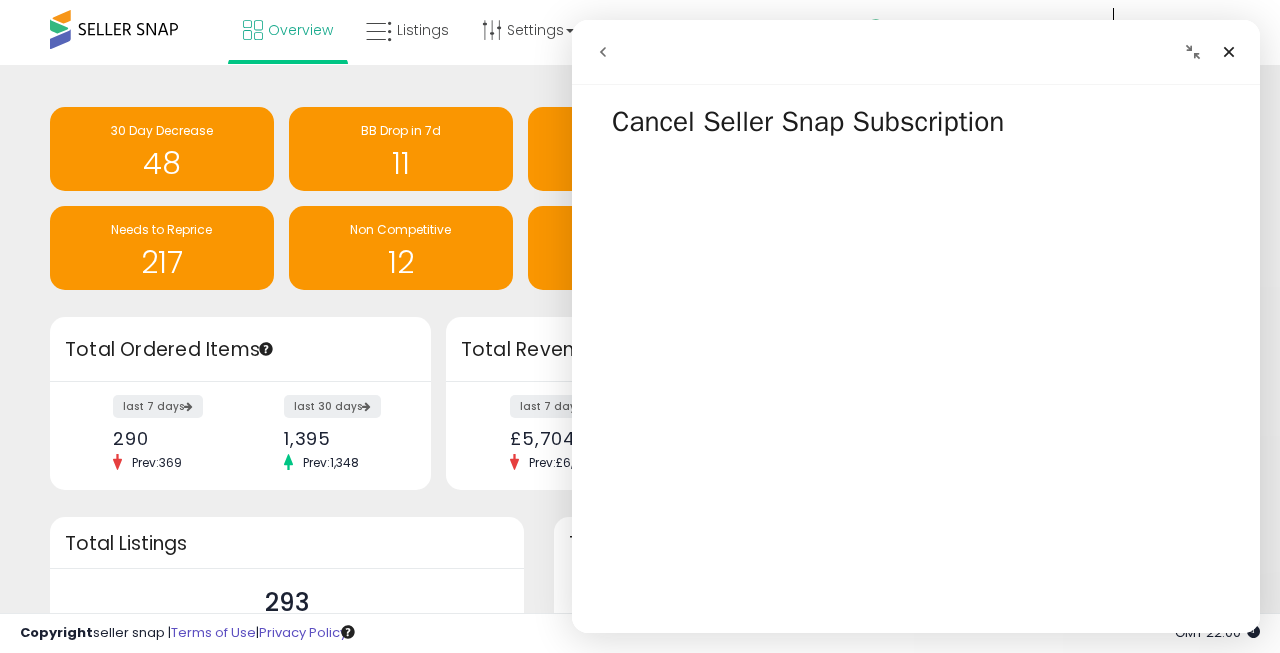 scroll, scrollTop: 0, scrollLeft: 0, axis: both 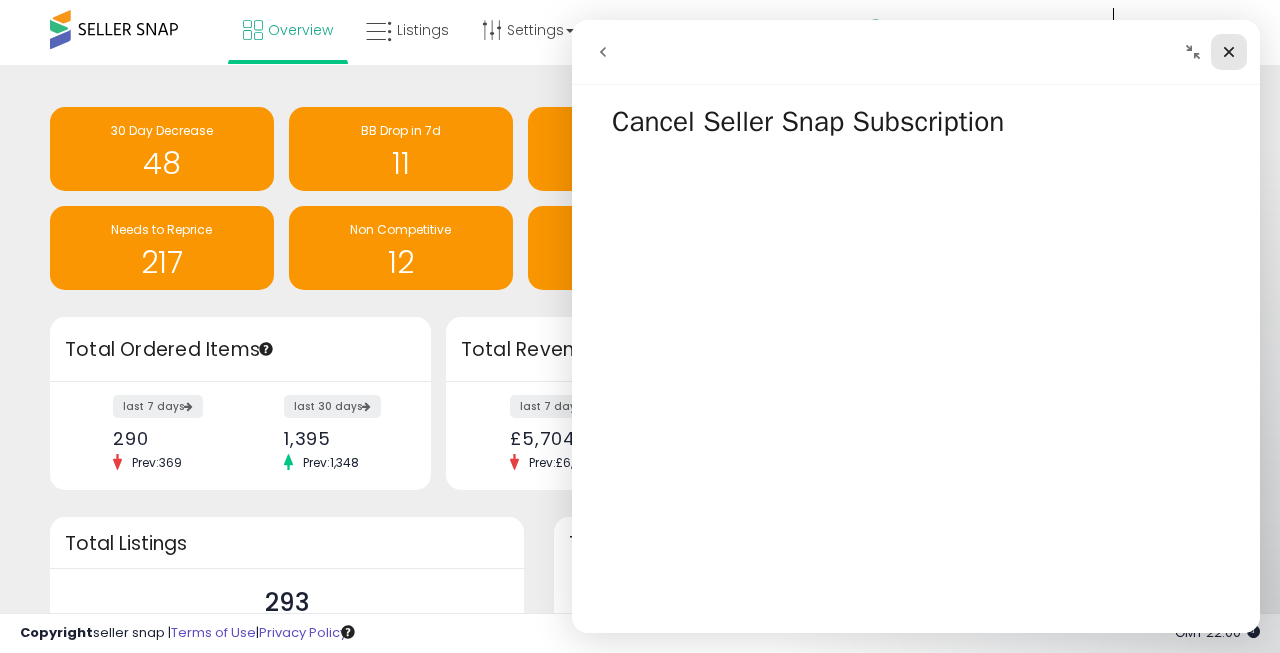 click 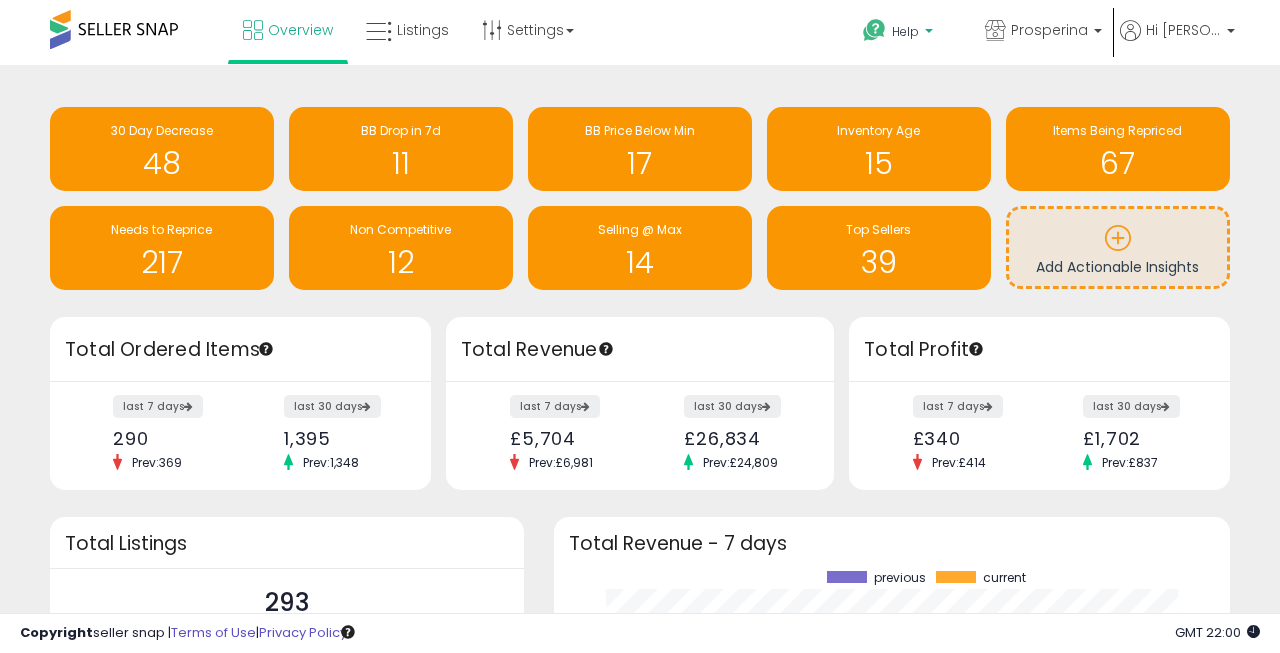 click on "Help" at bounding box center [905, 31] 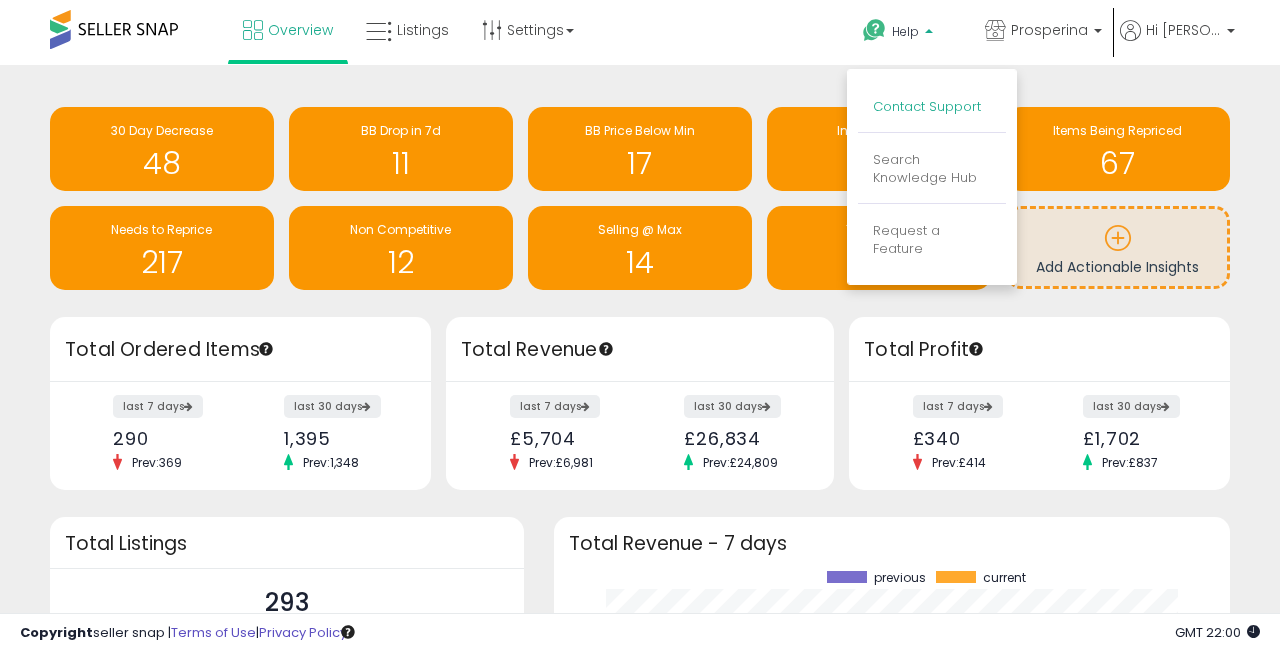 click on "Contact Support" at bounding box center (927, 106) 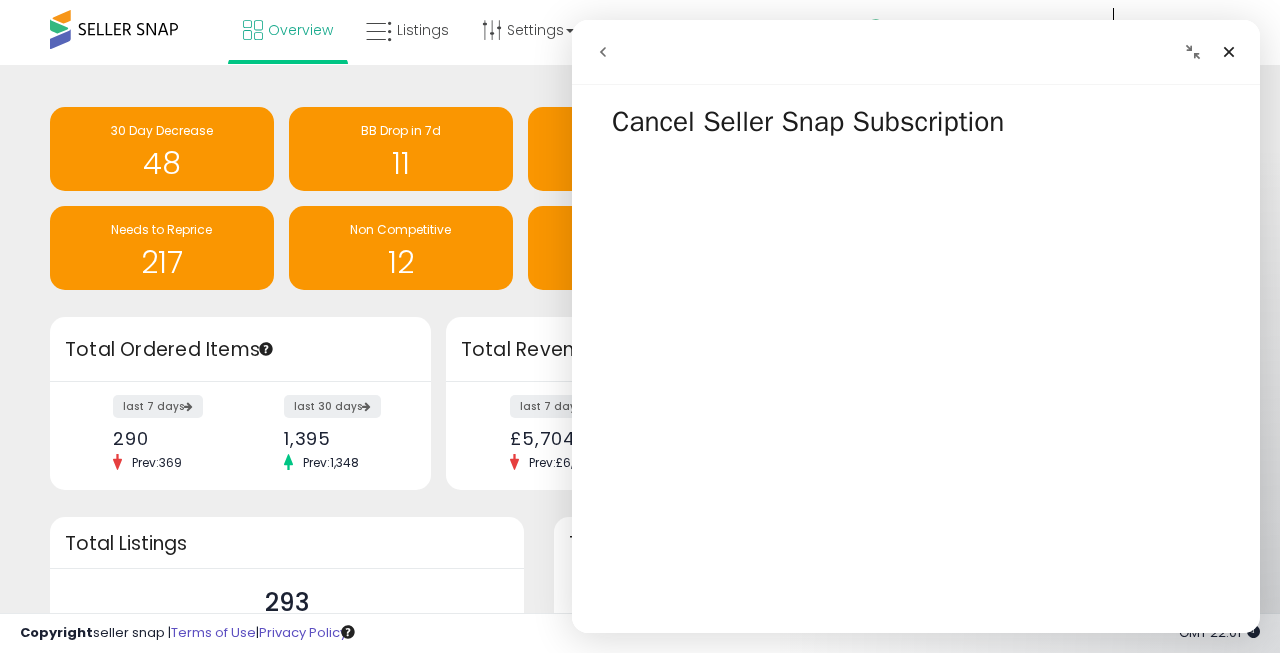 scroll, scrollTop: 347, scrollLeft: 0, axis: vertical 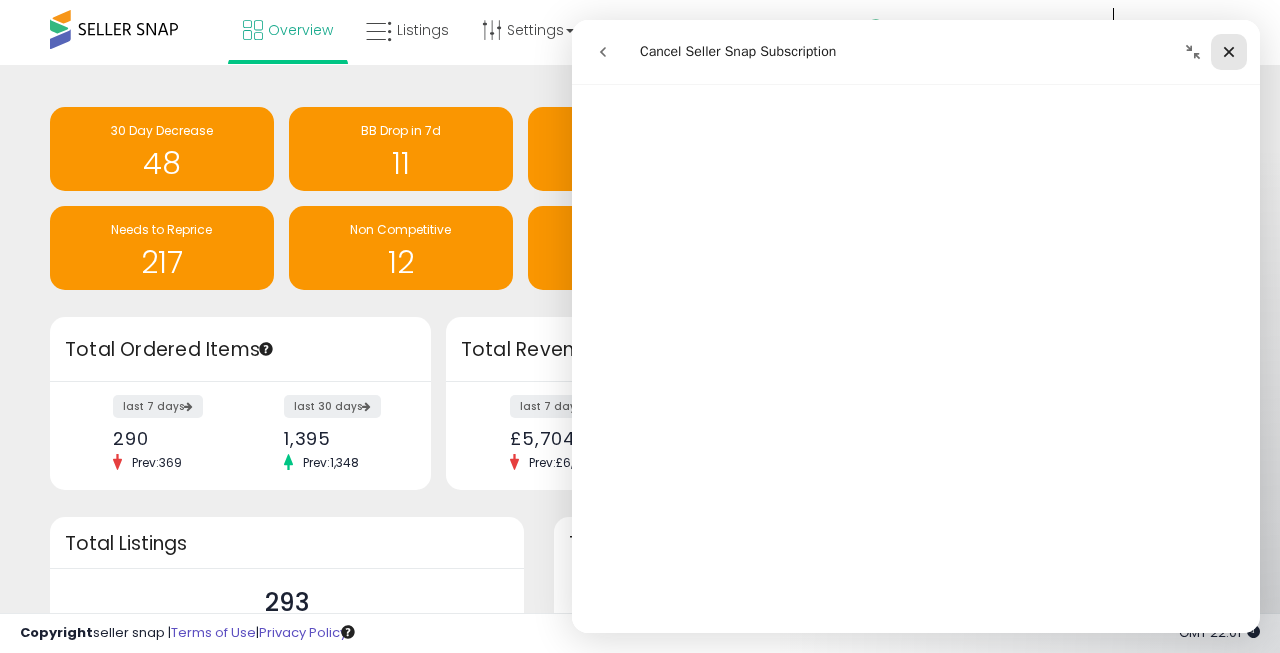 click 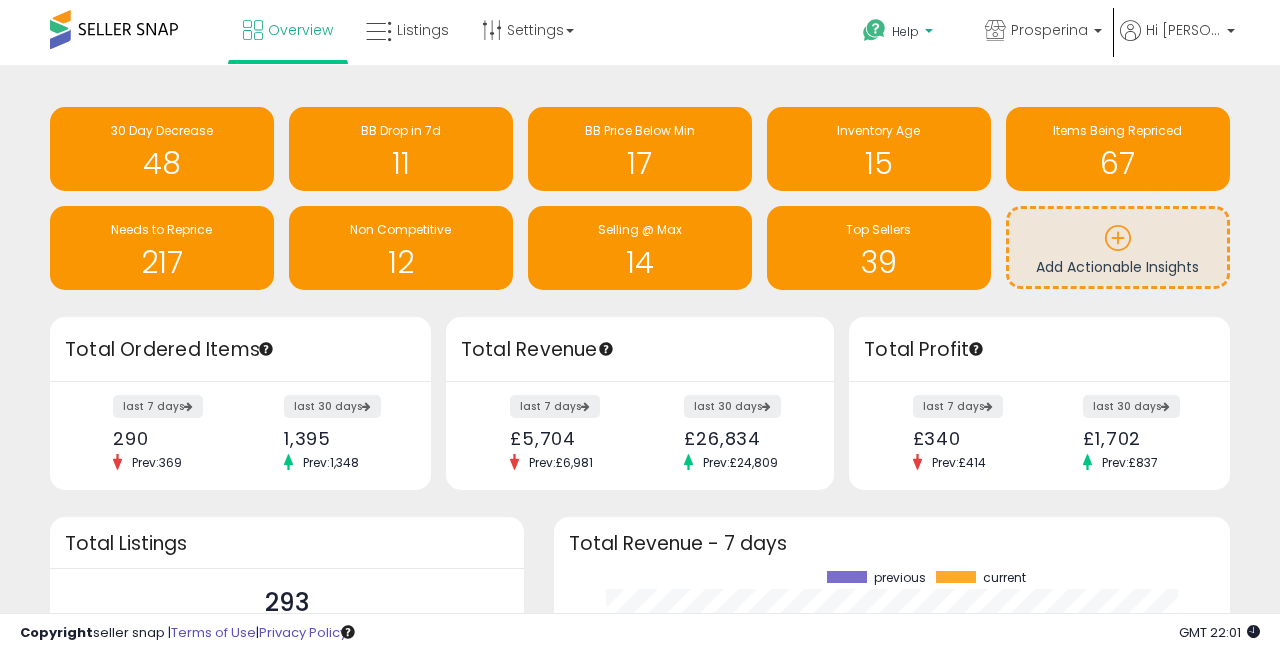 click on "Help" at bounding box center (905, 31) 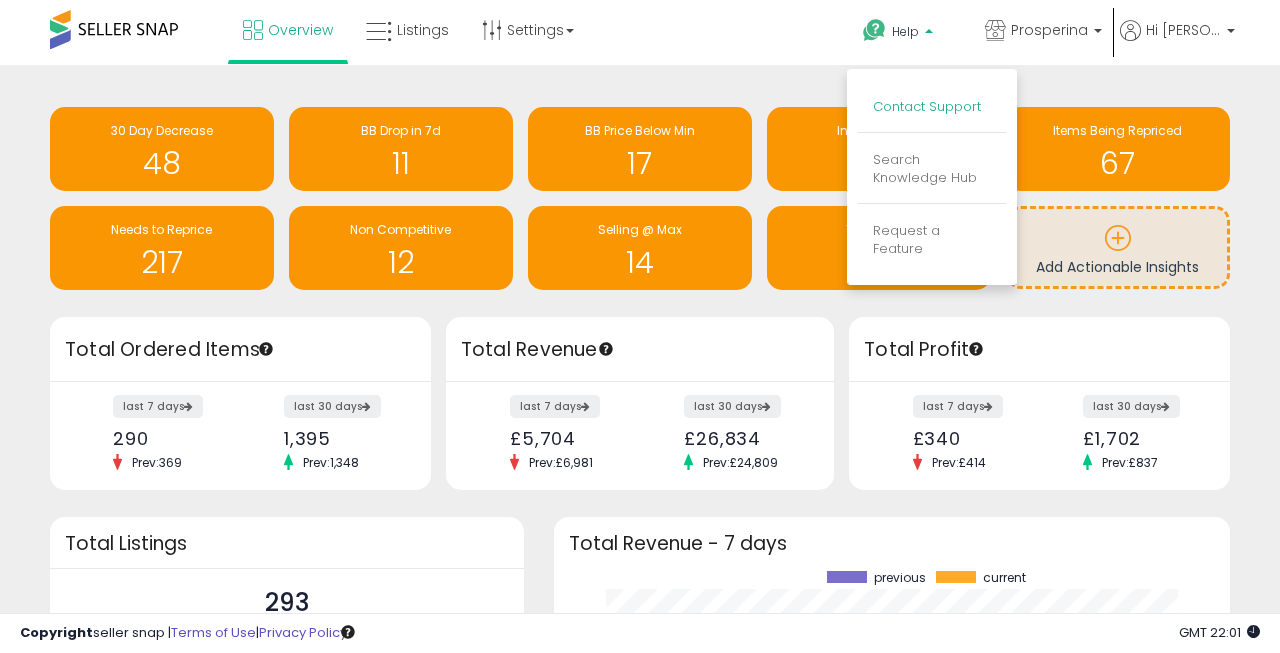 click on "Contact Support" at bounding box center [927, 106] 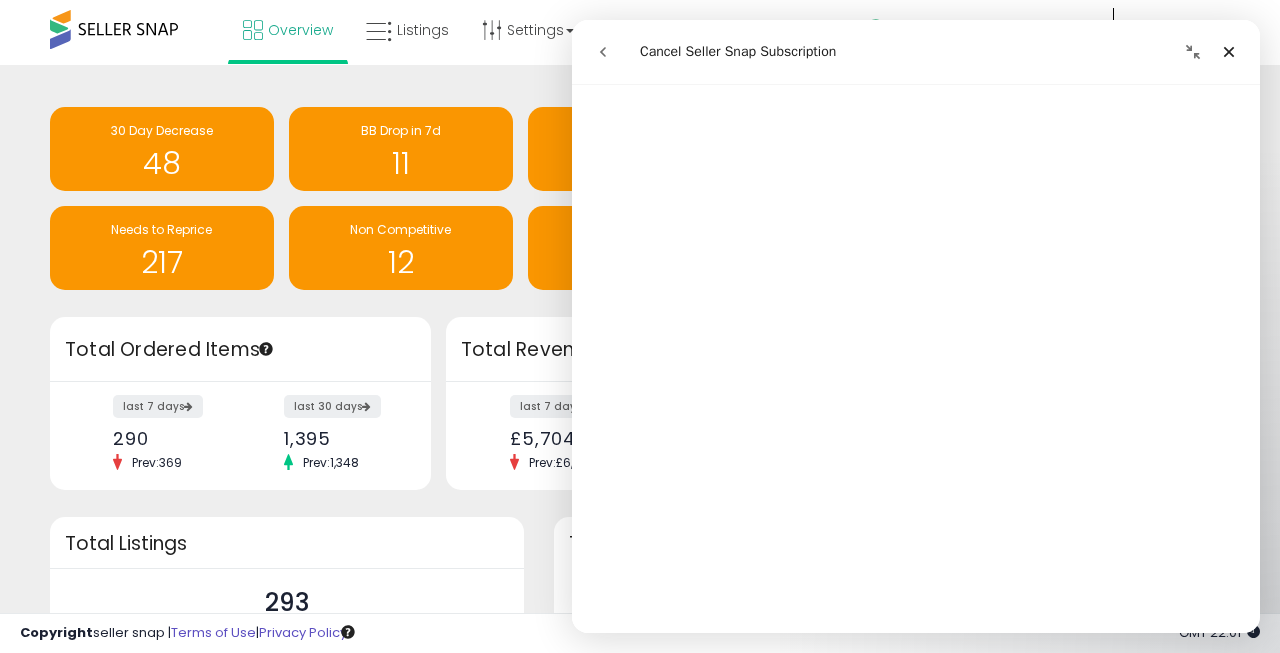 scroll, scrollTop: 335, scrollLeft: 0, axis: vertical 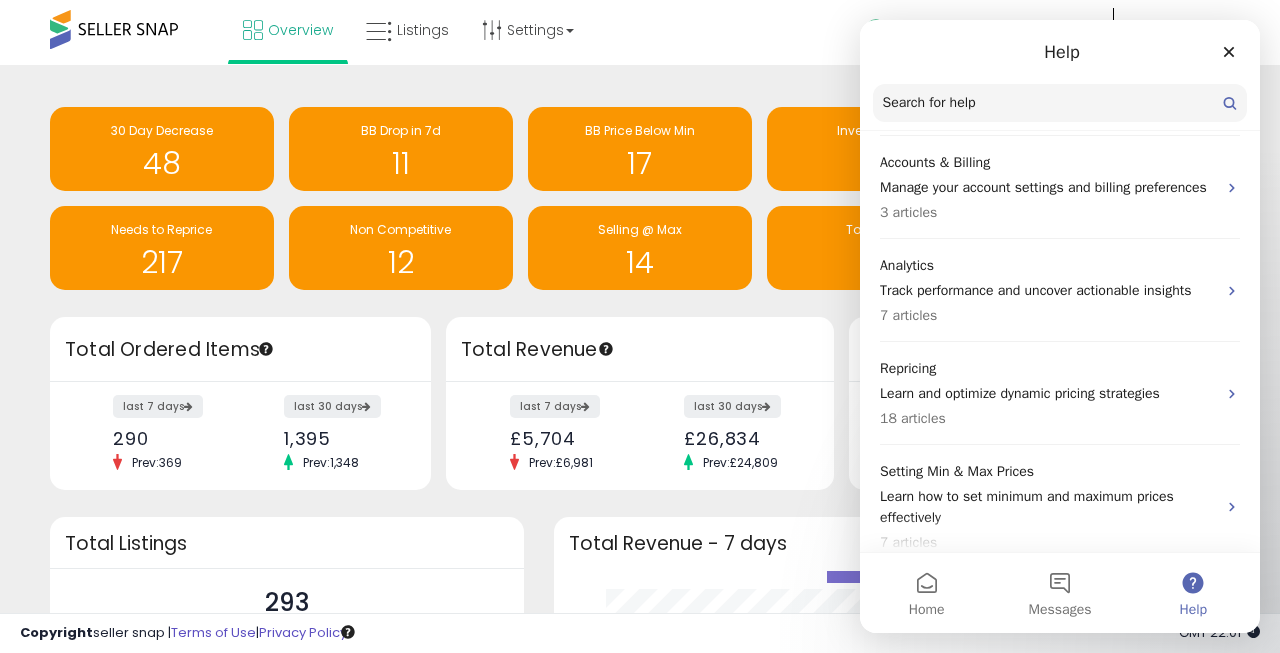 click on "Help" at bounding box center [1193, 610] 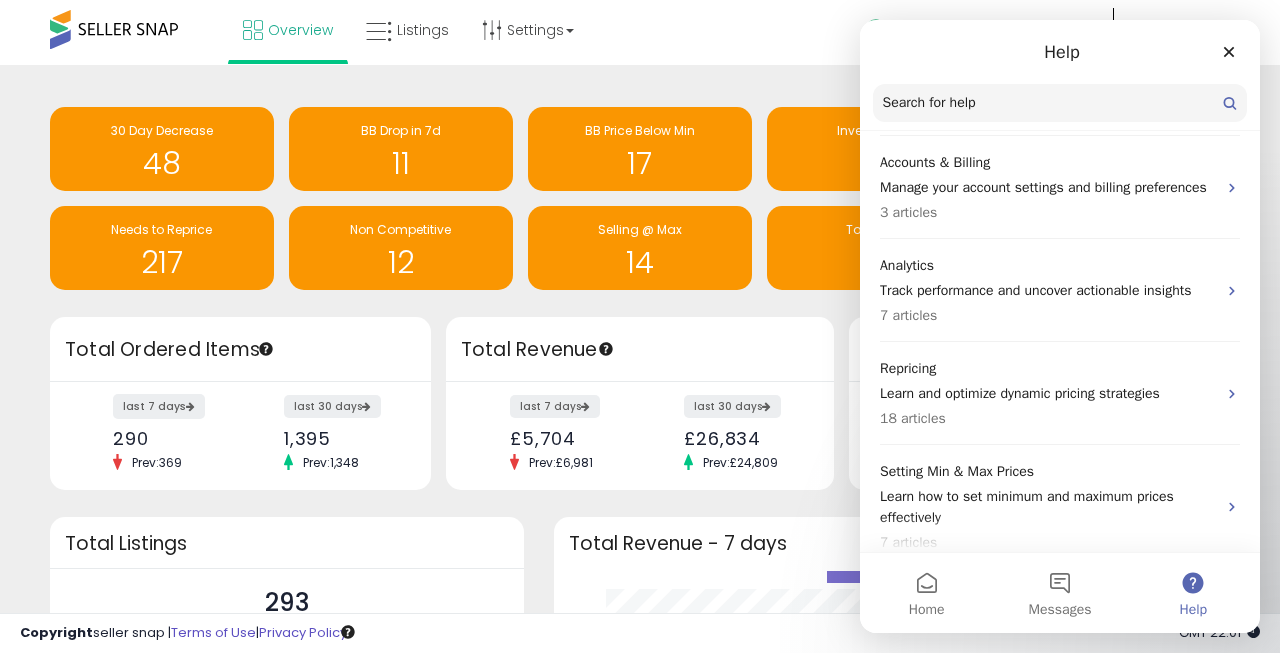 click on "last 7 days" at bounding box center (159, 406) 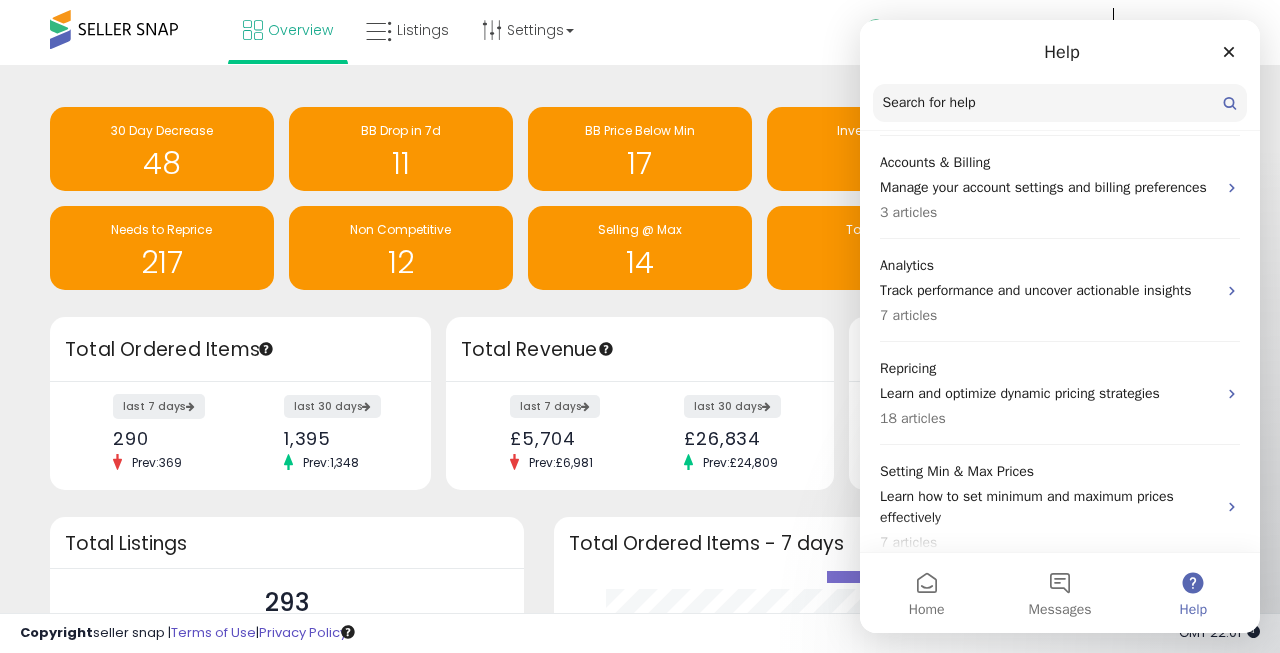 scroll, scrollTop: 999722, scrollLeft: 999364, axis: both 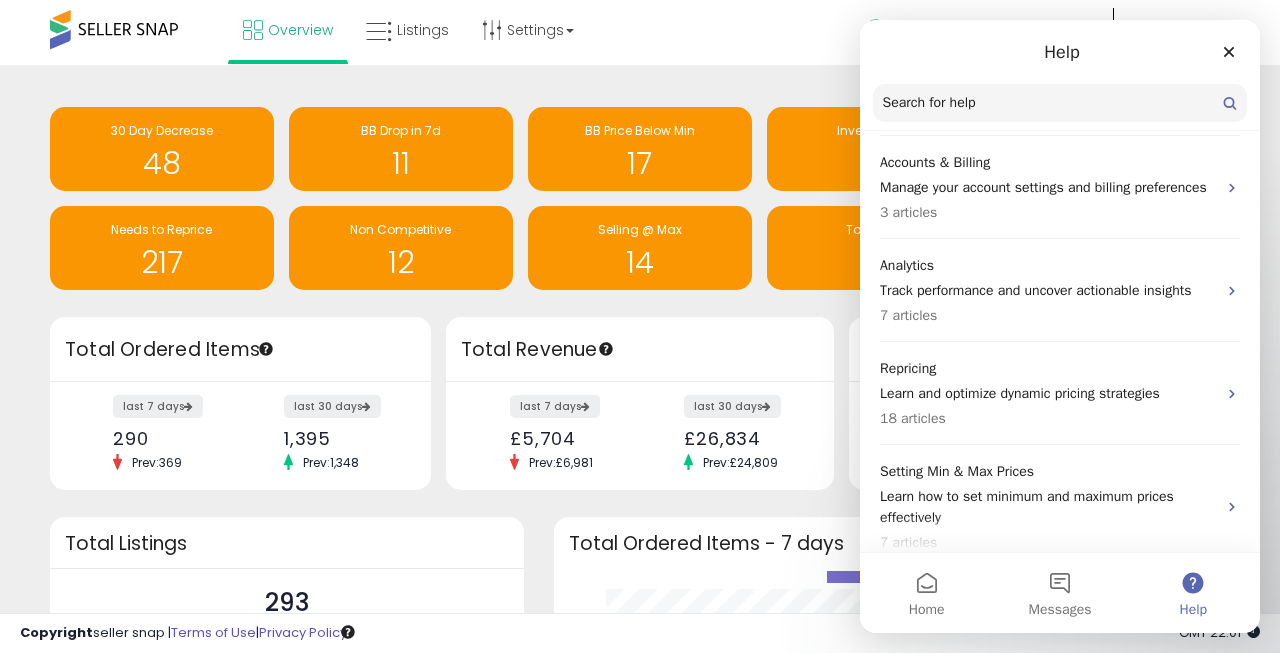 click on "Help" at bounding box center [1193, 593] 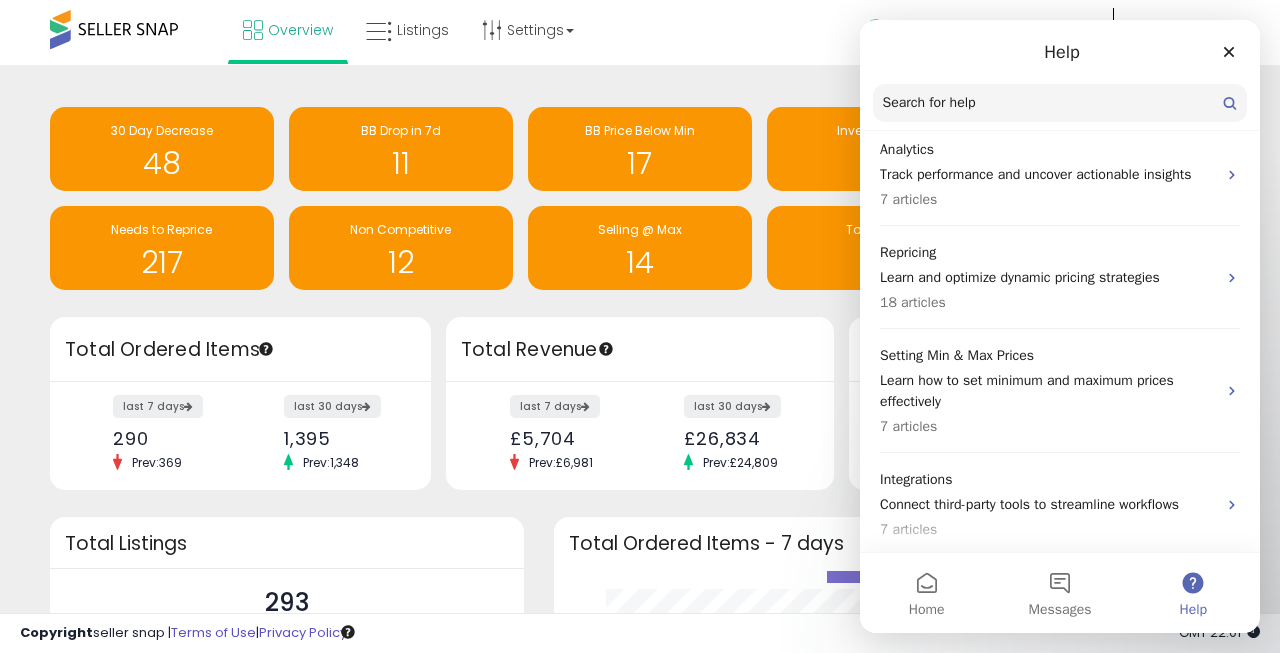 scroll, scrollTop: 0, scrollLeft: 0, axis: both 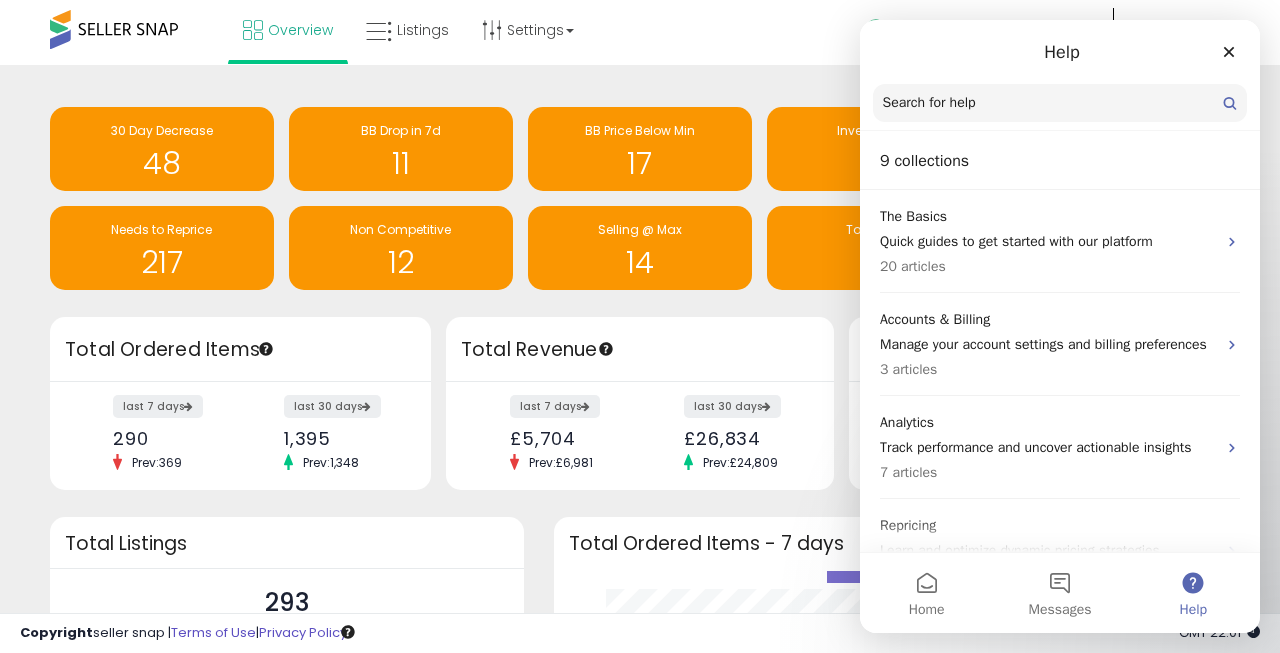 click on "Search for help" at bounding box center [1060, 103] 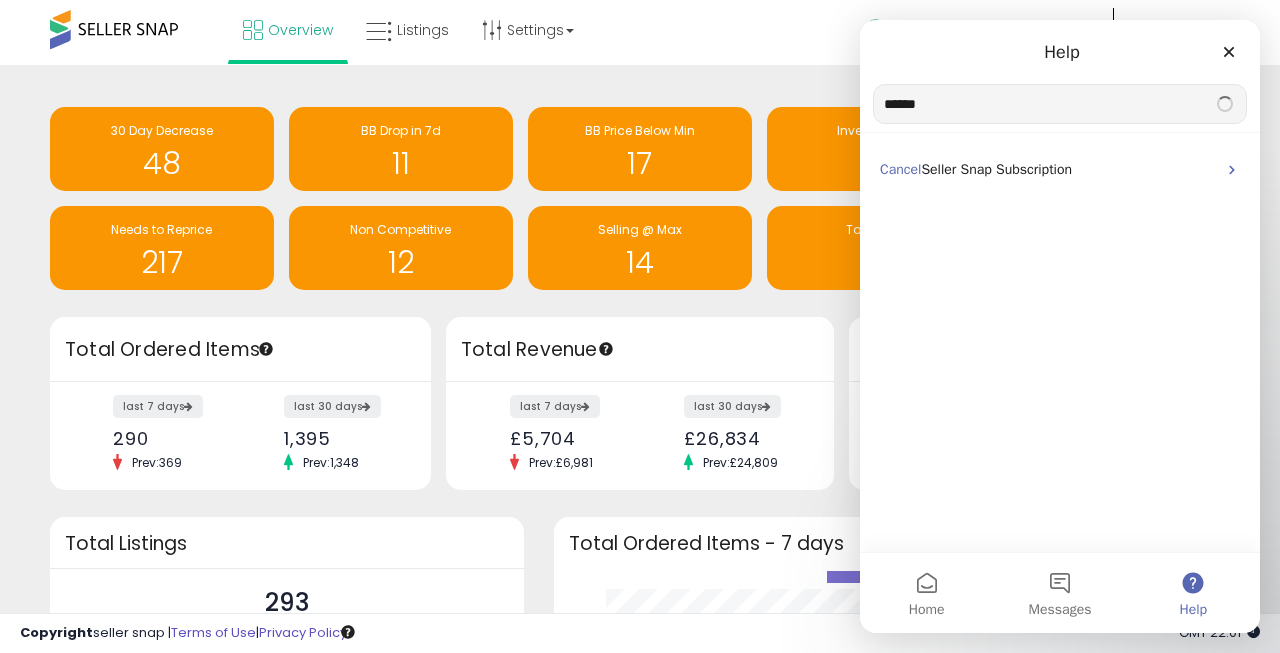type on "******" 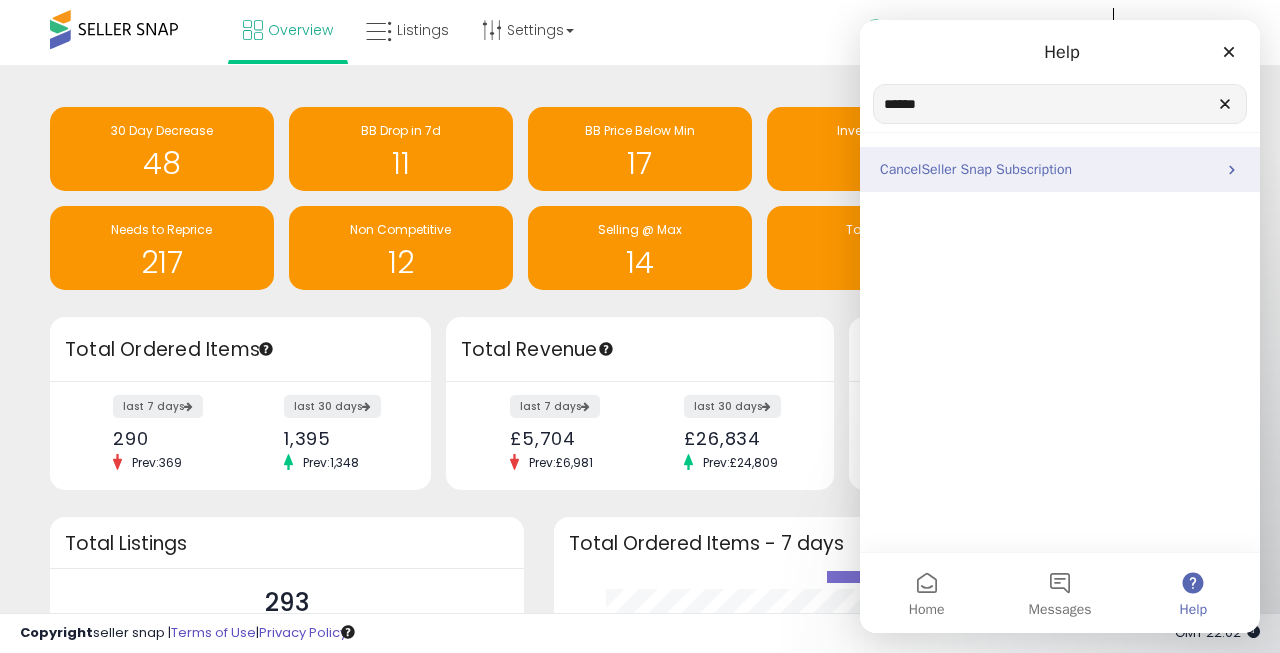 click on "Seller Snap Subscription" at bounding box center (996, 169) 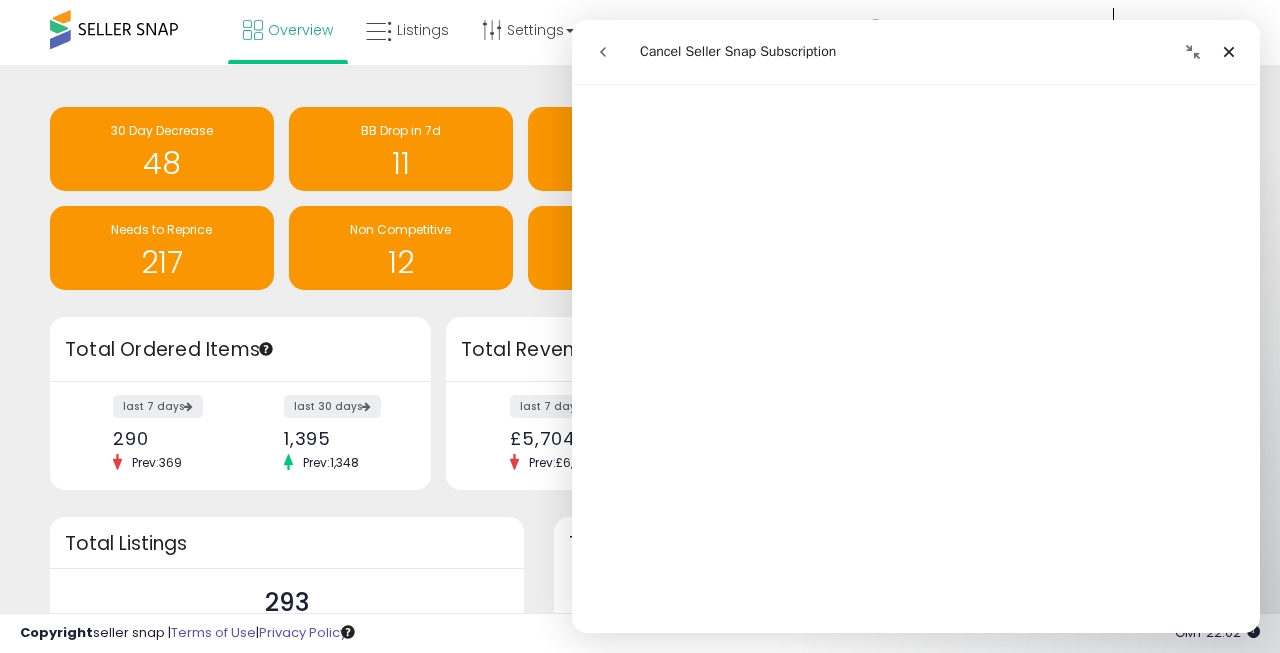 scroll, scrollTop: 260, scrollLeft: 0, axis: vertical 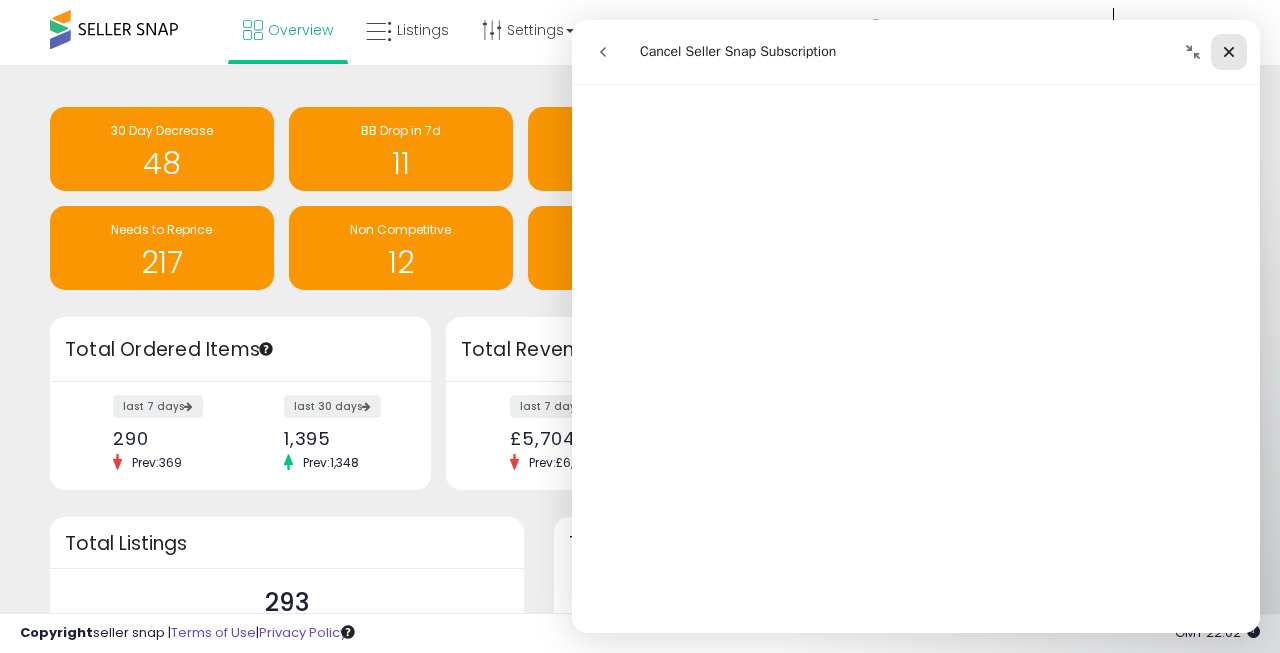click 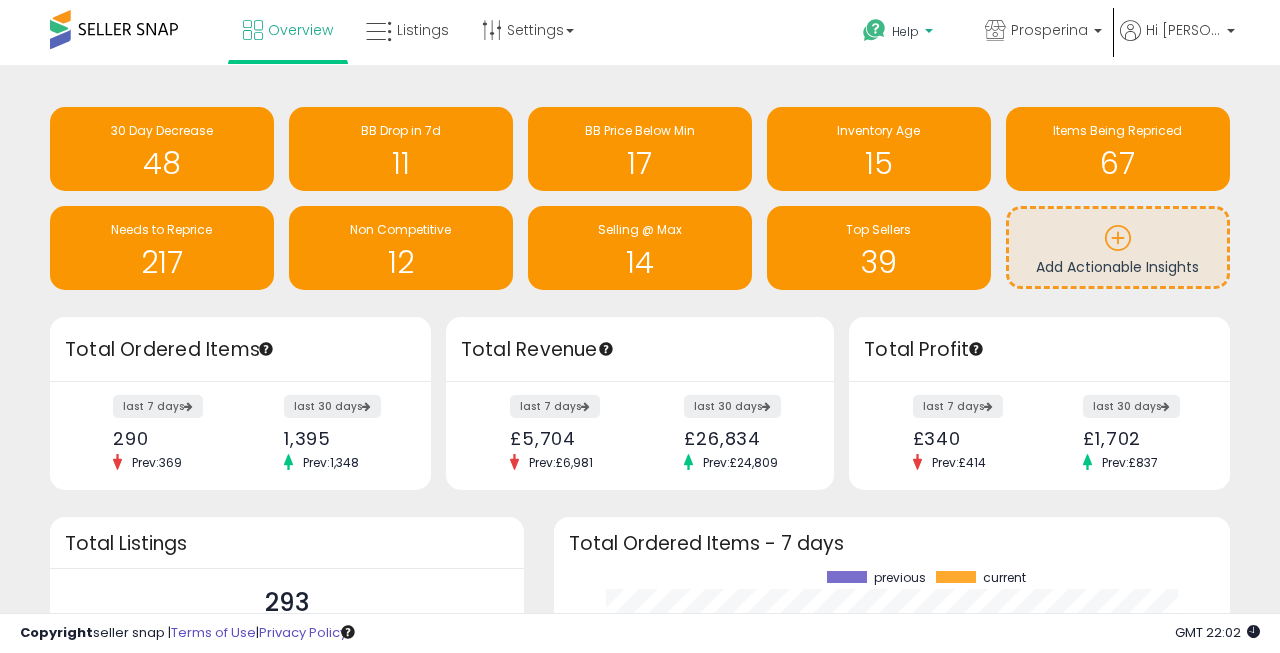 click at bounding box center (874, 30) 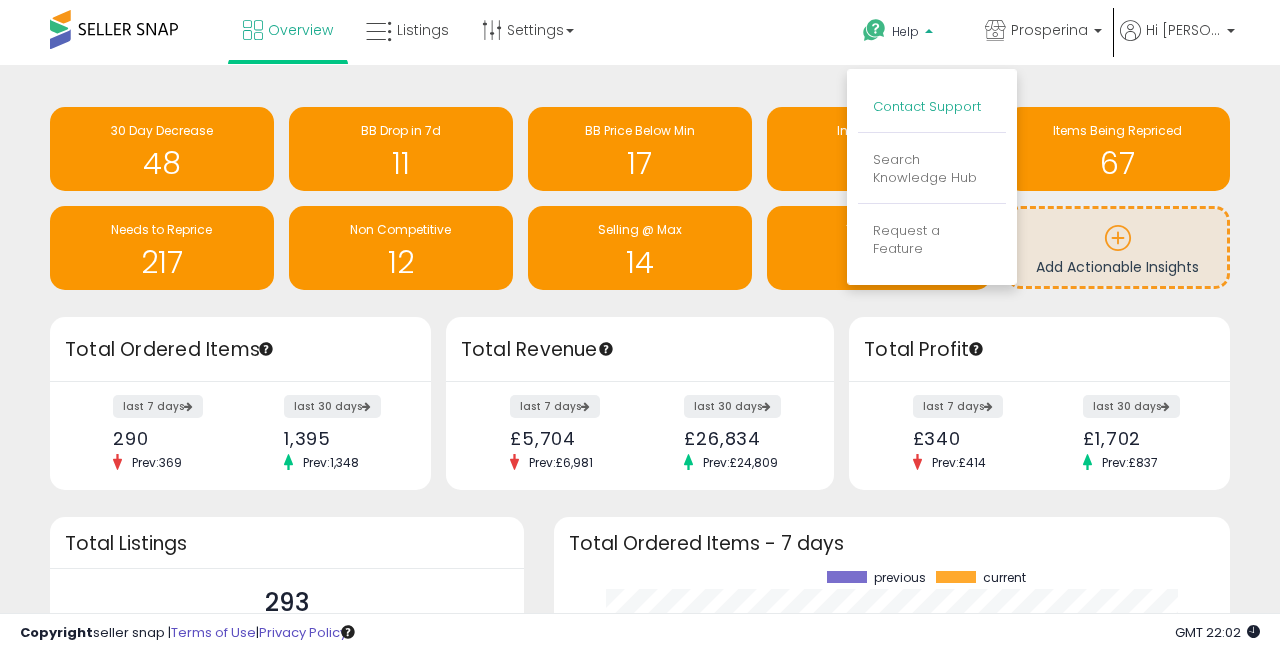 click on "Contact Support" at bounding box center (927, 106) 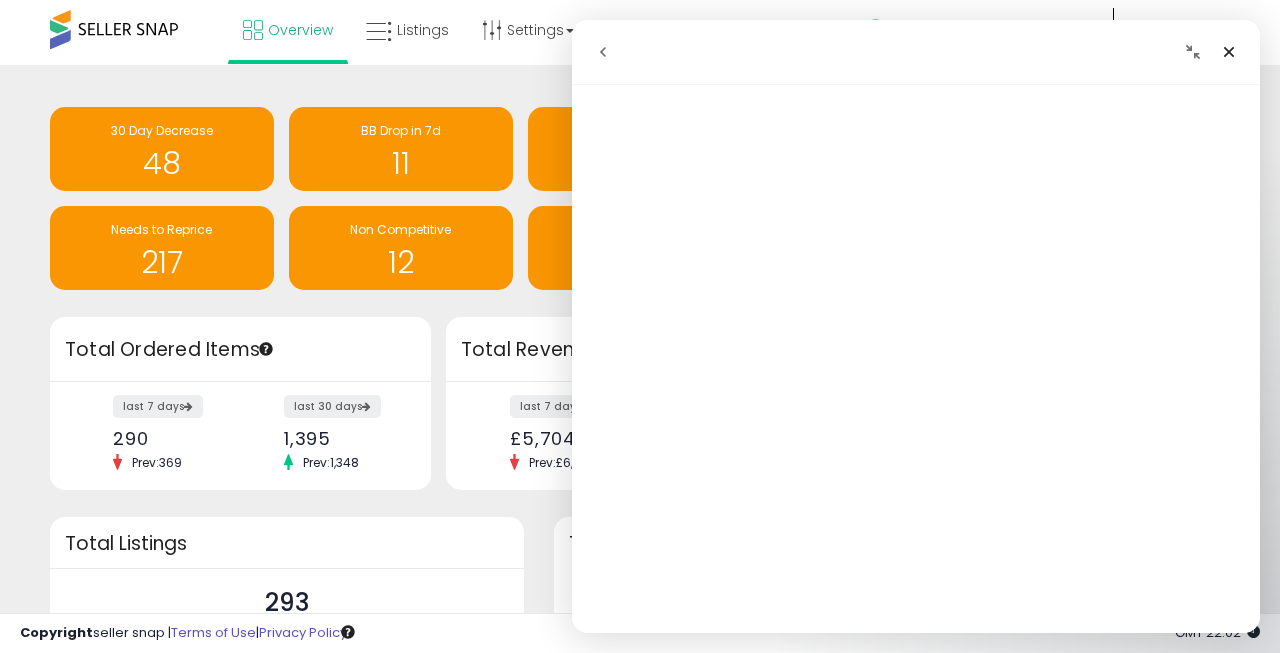scroll, scrollTop: 0, scrollLeft: 0, axis: both 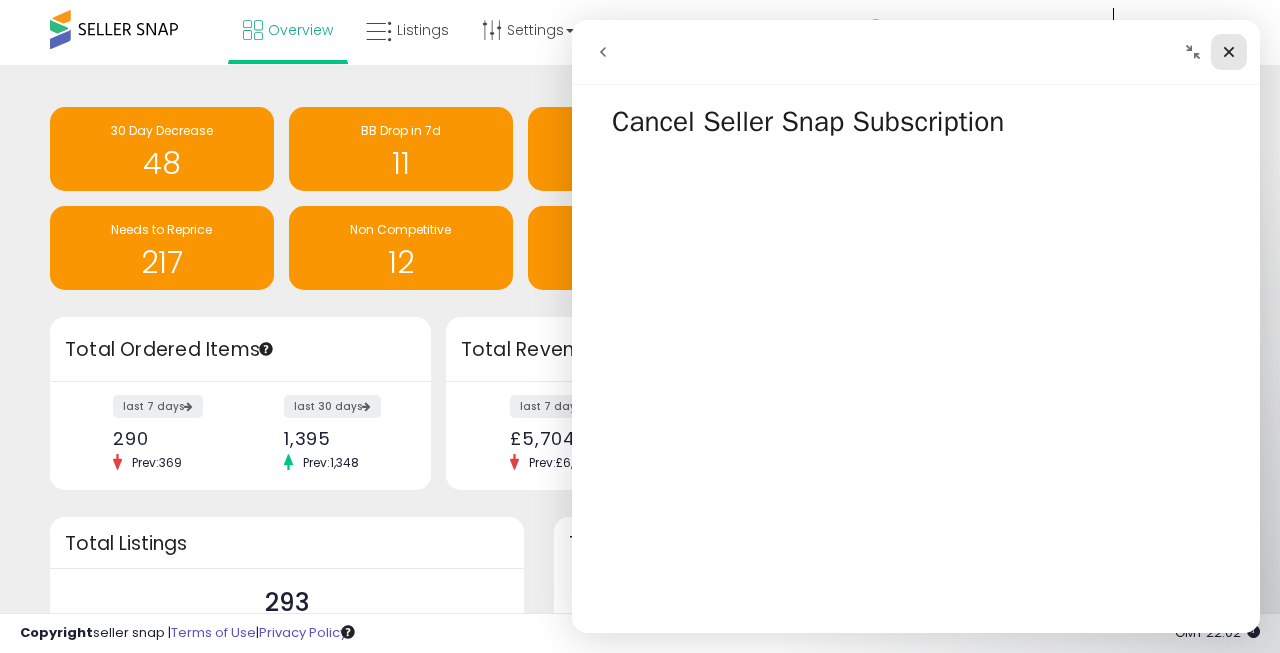 click 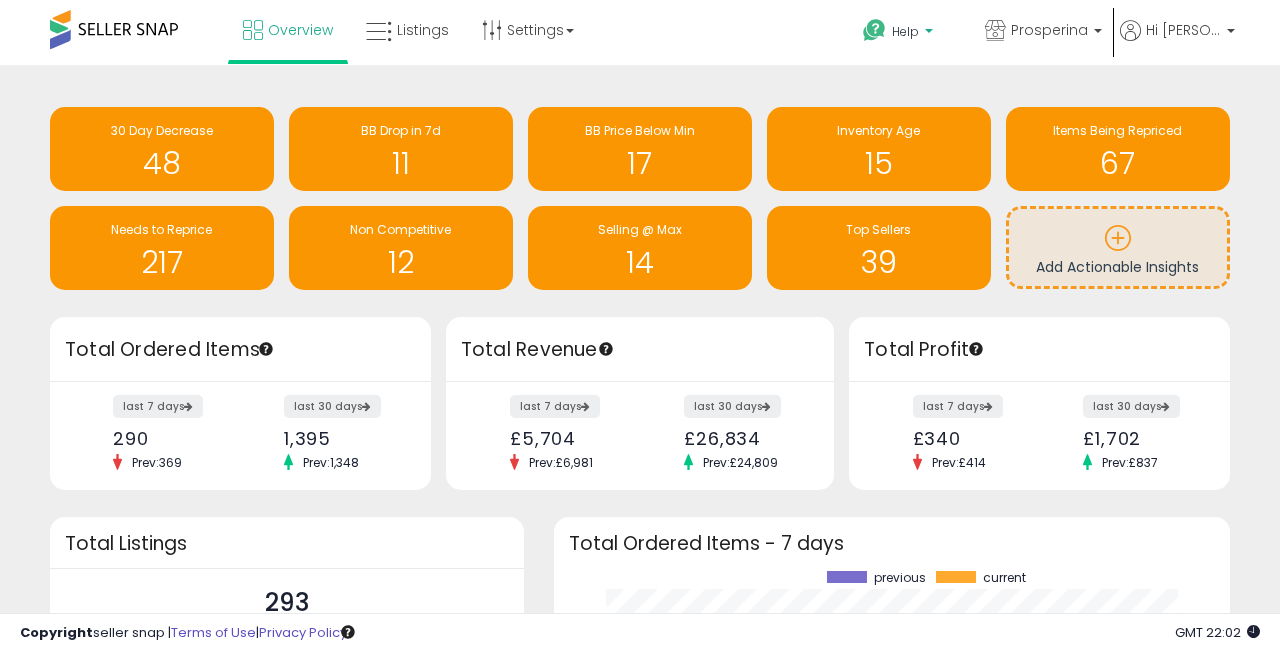click on "Help" at bounding box center [905, 31] 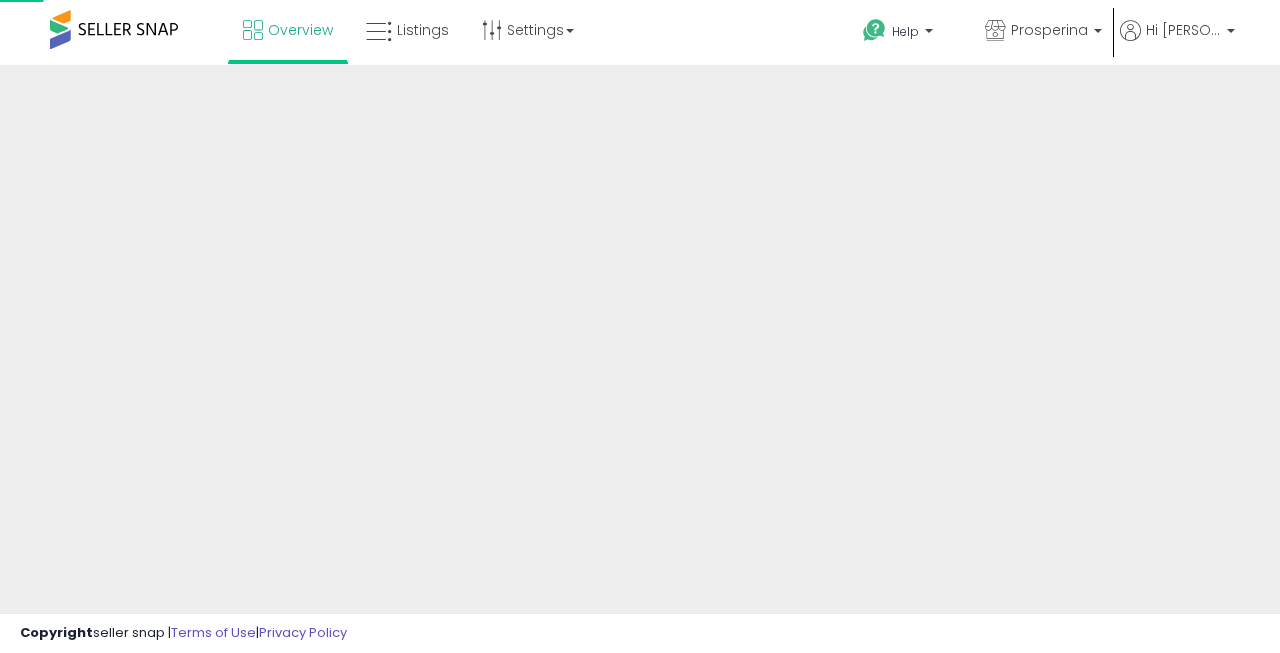scroll, scrollTop: 0, scrollLeft: 0, axis: both 